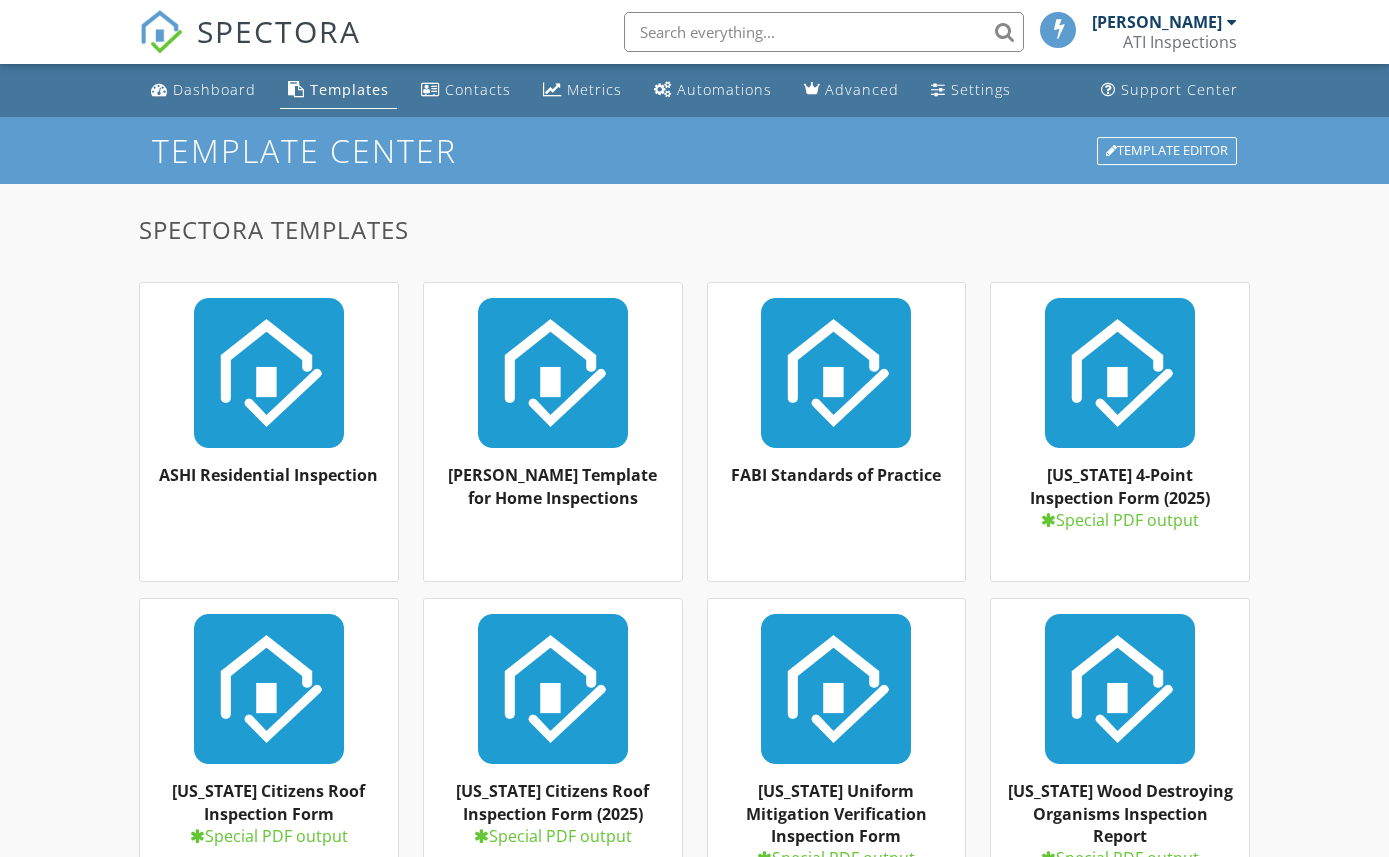 scroll, scrollTop: 0, scrollLeft: 0, axis: both 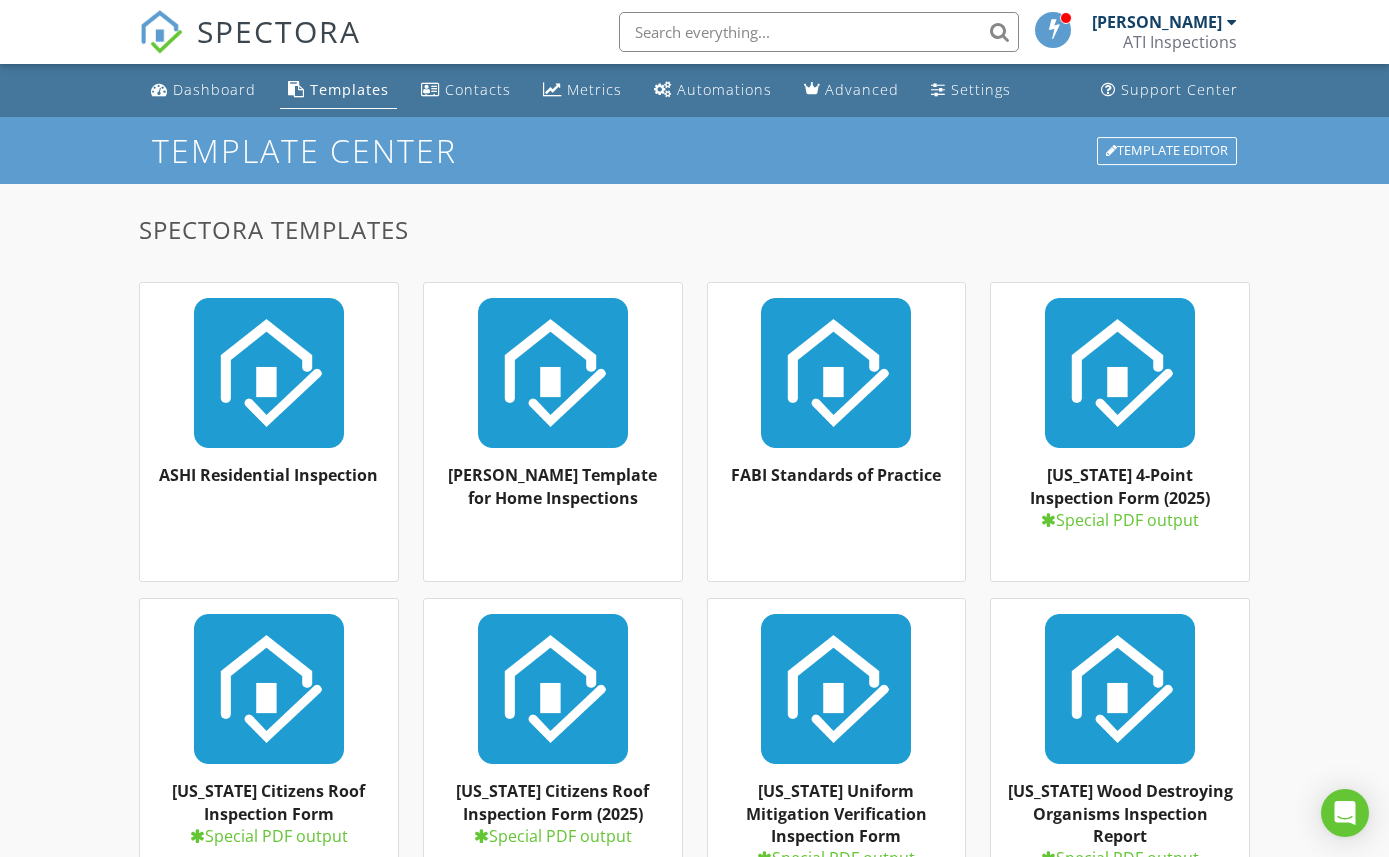 click on "Template Editor" at bounding box center [1167, 151] 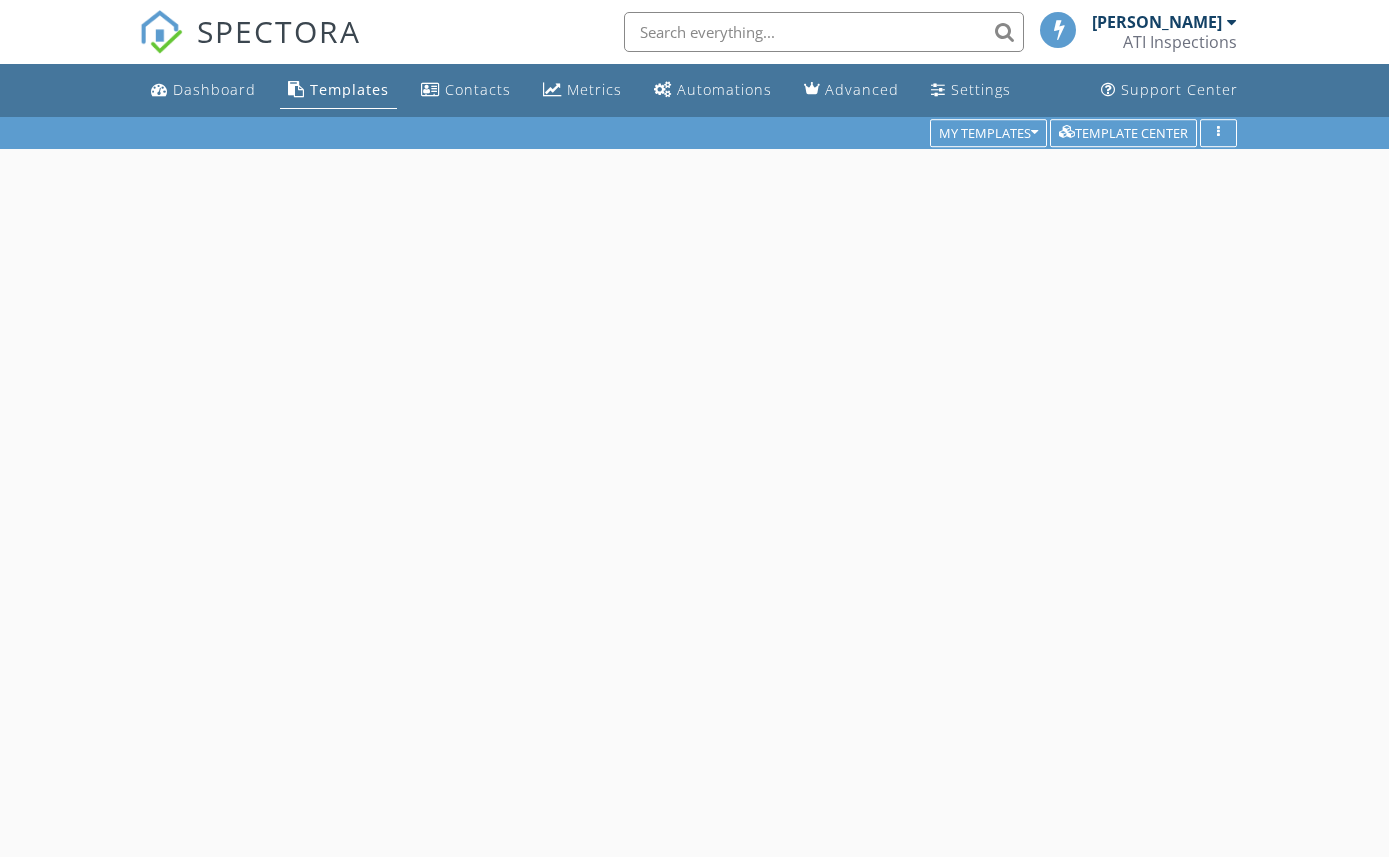 scroll, scrollTop: 0, scrollLeft: 0, axis: both 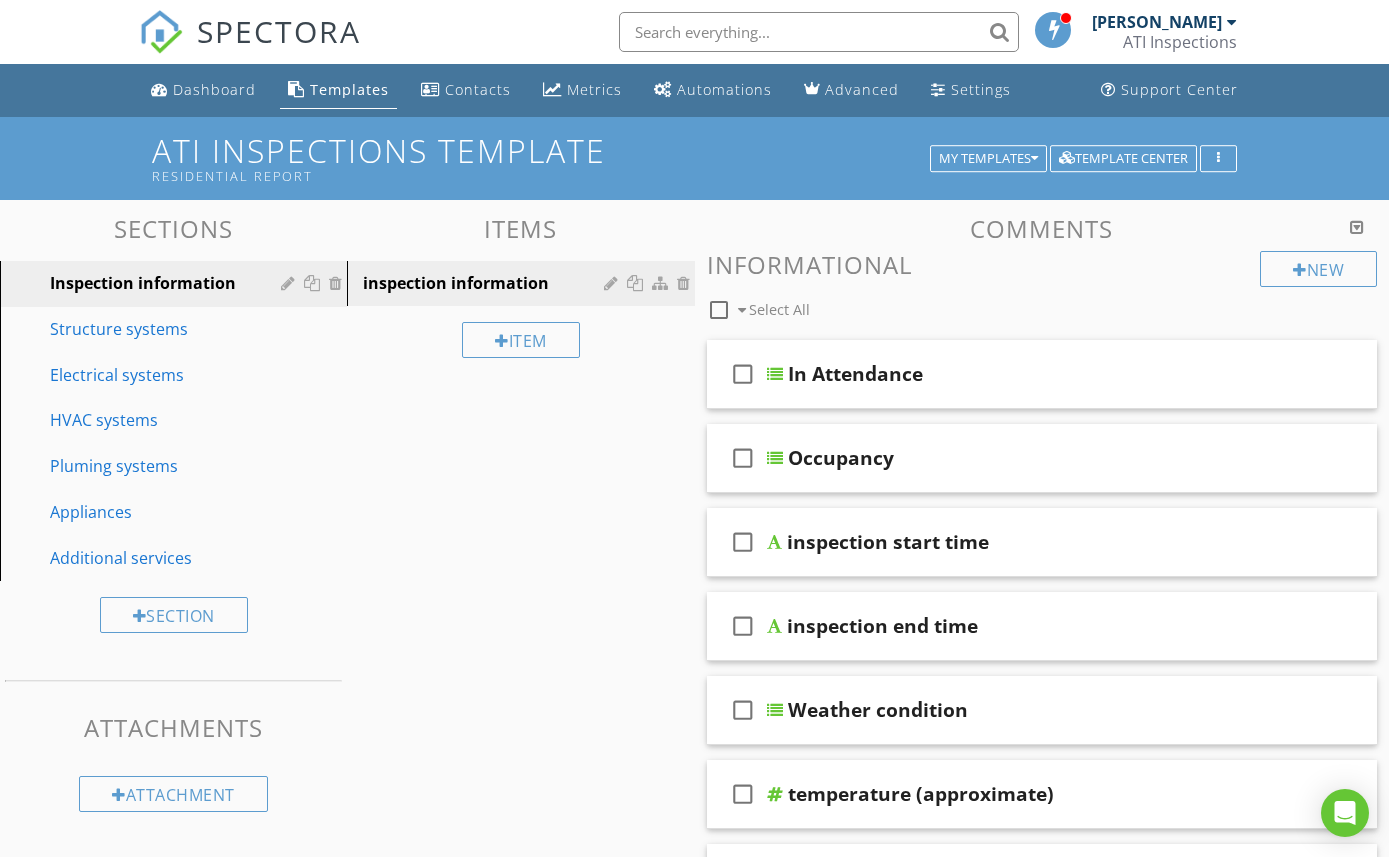 click on "Template Center" at bounding box center [1123, 159] 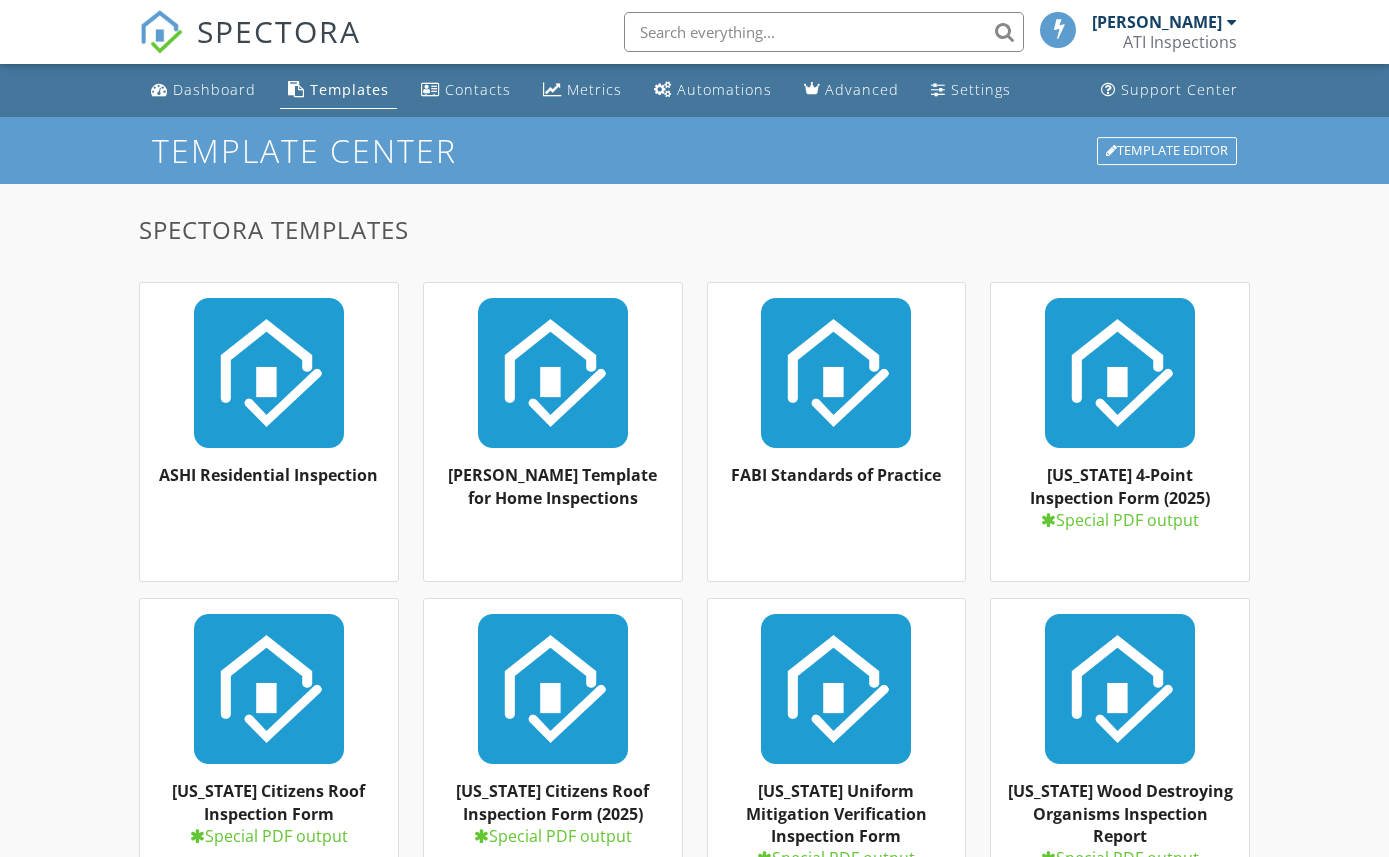 scroll, scrollTop: 0, scrollLeft: 0, axis: both 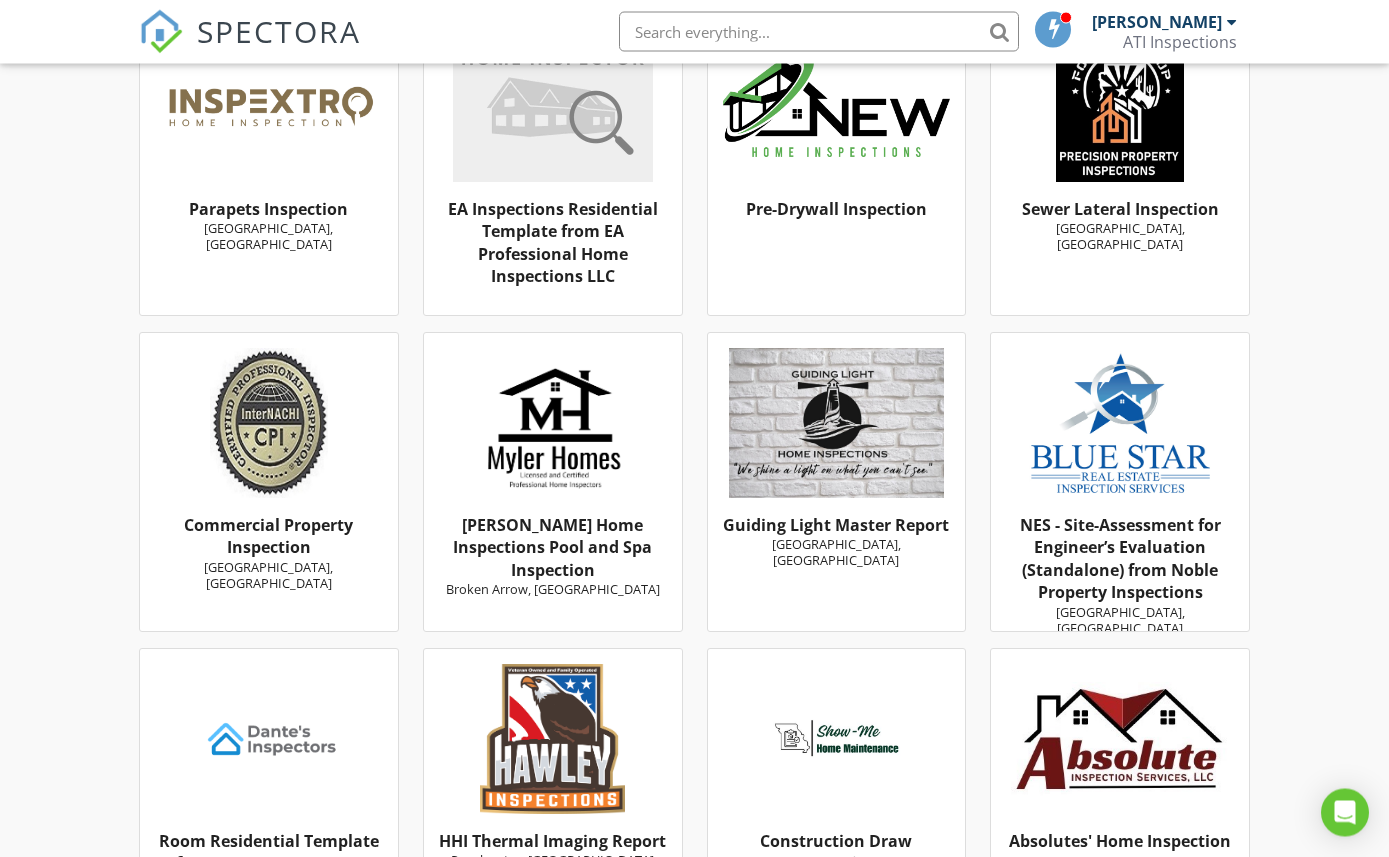 click at bounding box center [837, 424] 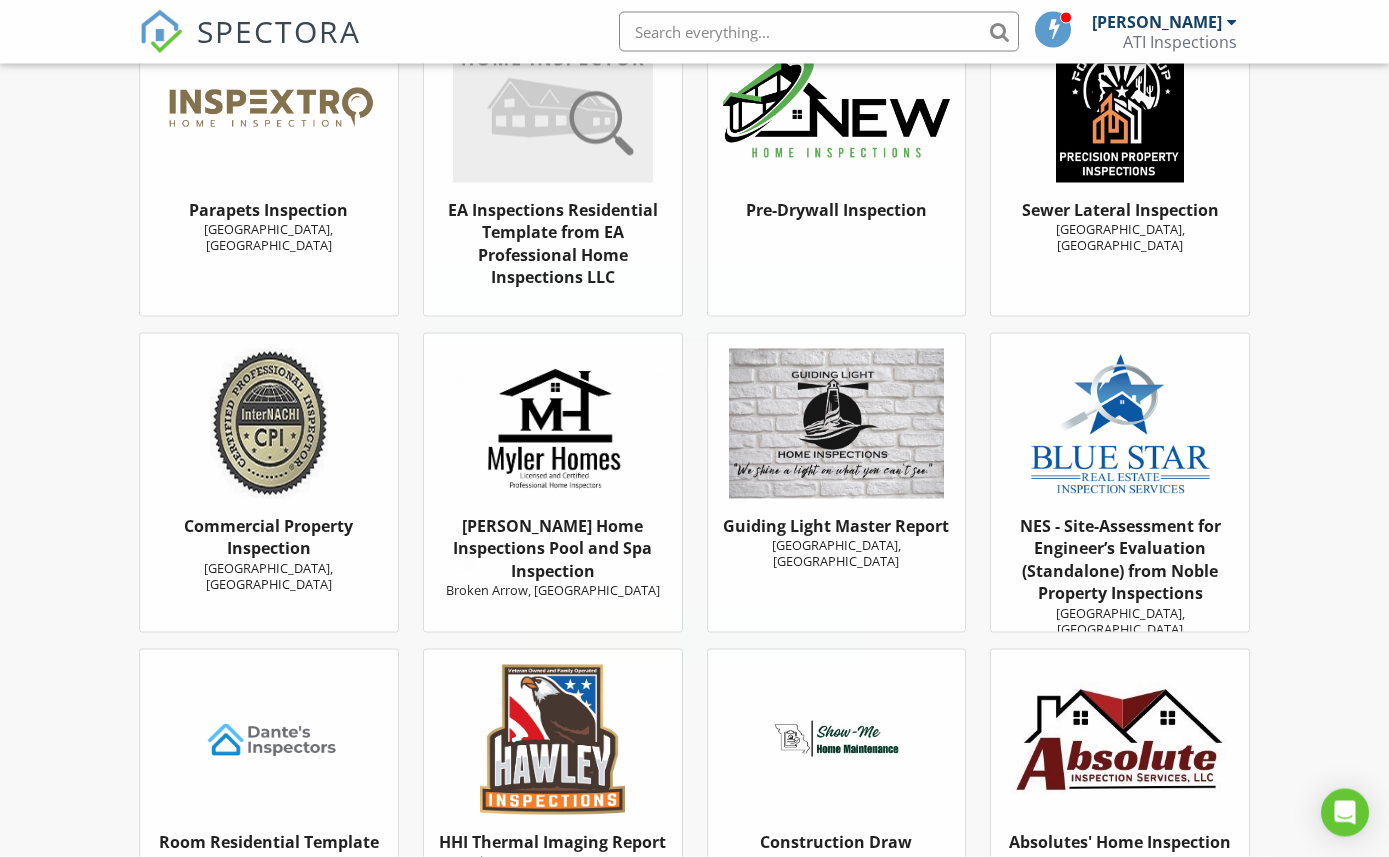 scroll, scrollTop: 8470, scrollLeft: 0, axis: vertical 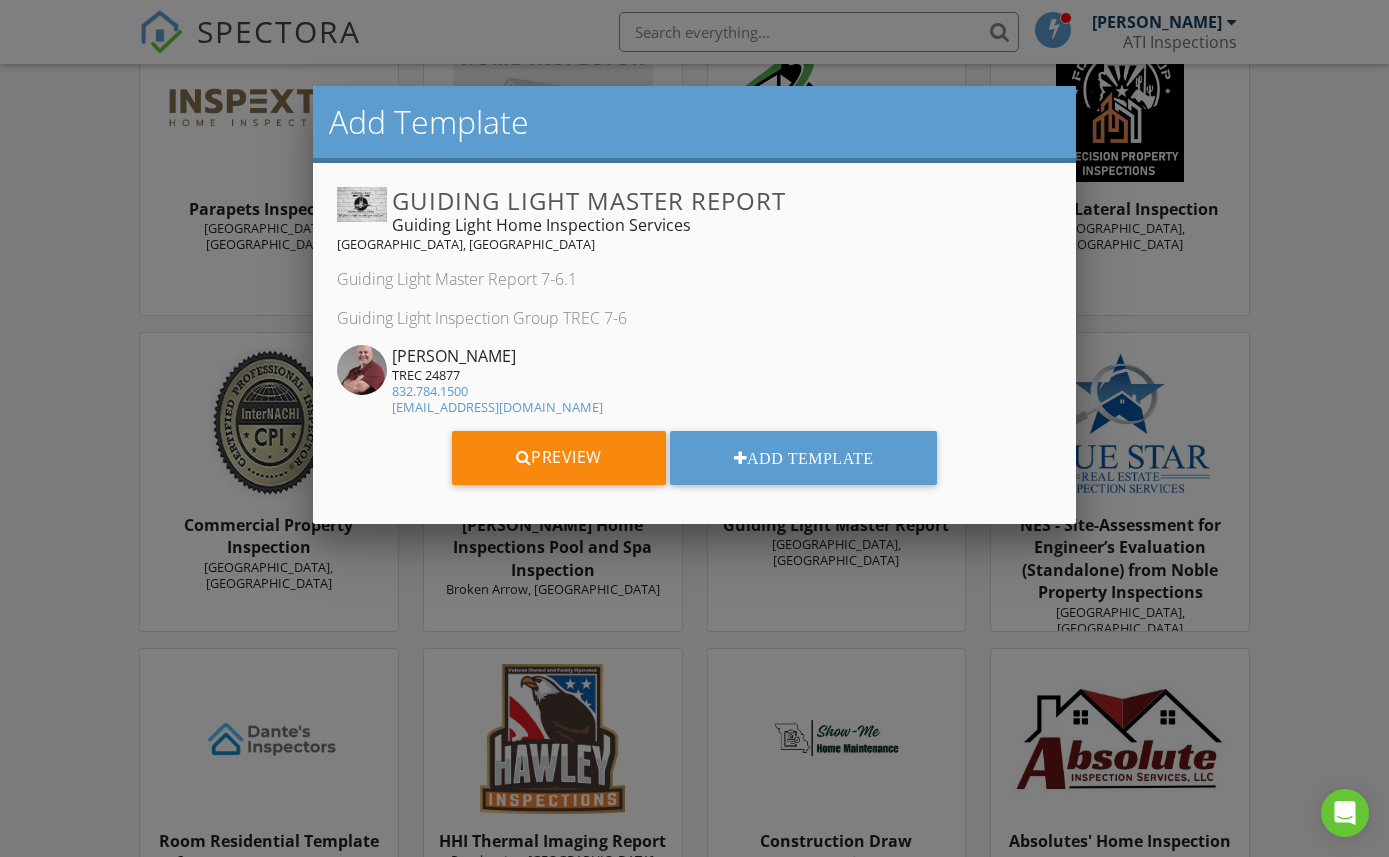 click on "Preview" at bounding box center (559, 458) 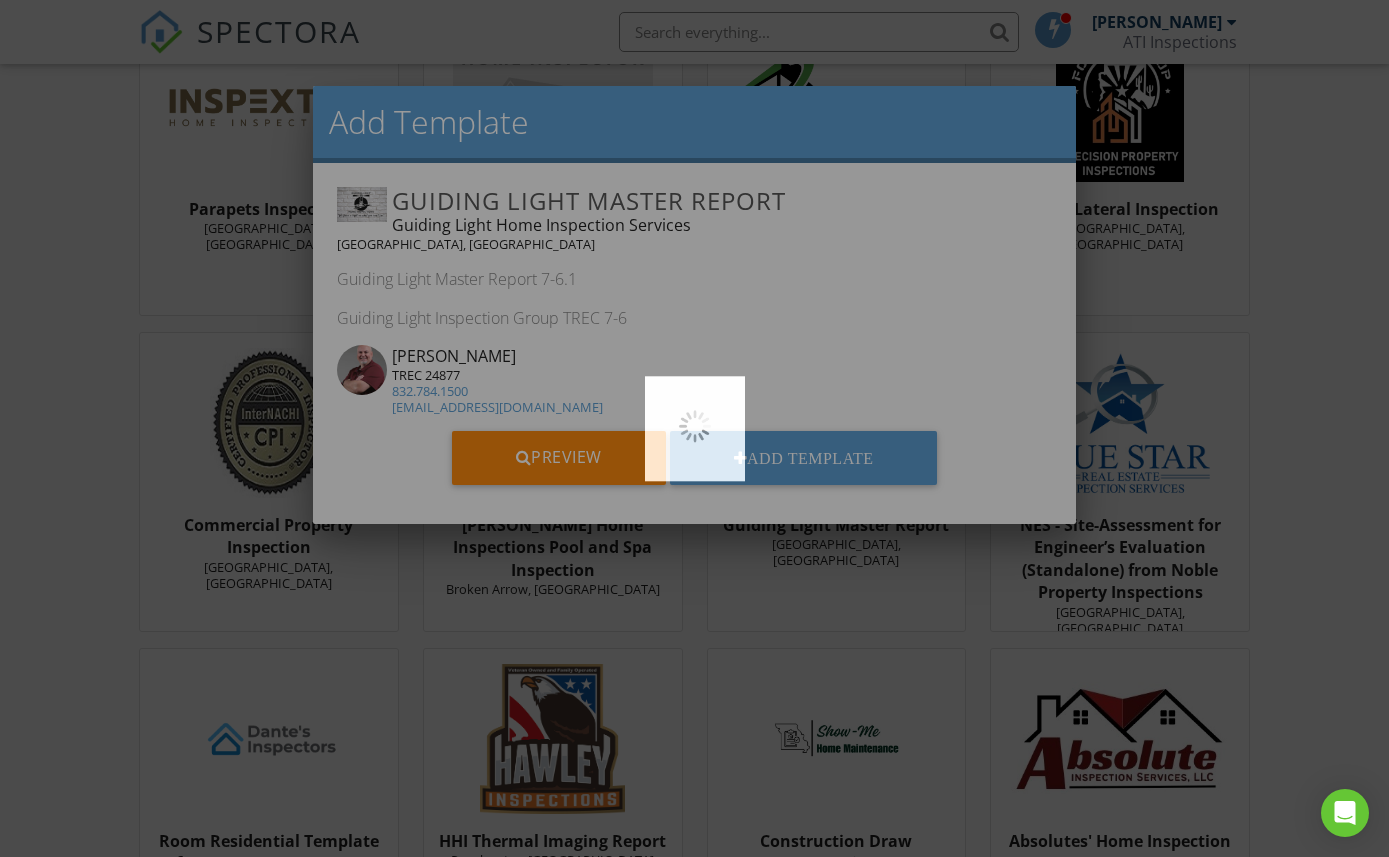 scroll, scrollTop: 8537, scrollLeft: 0, axis: vertical 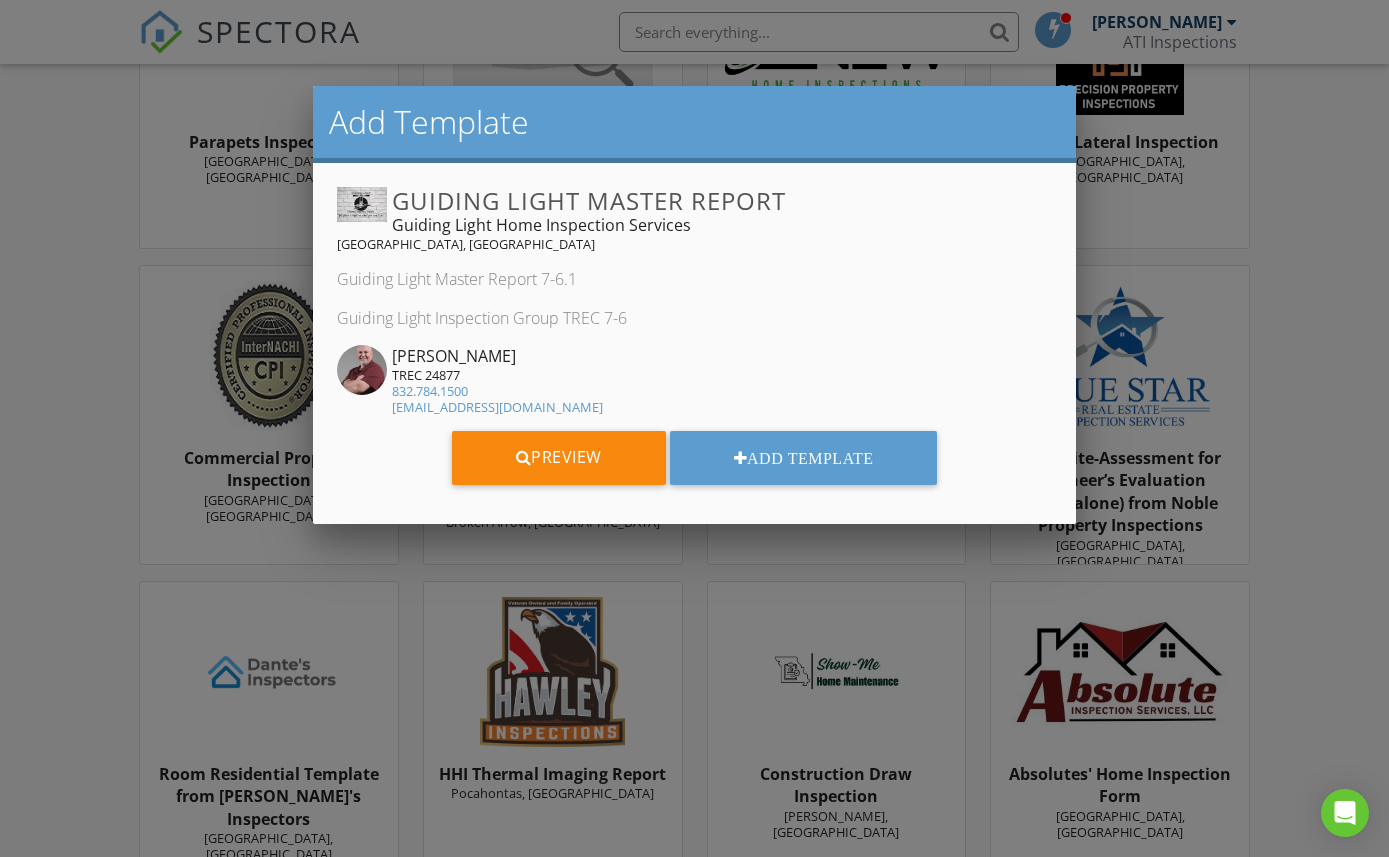 click at bounding box center [694, 435] 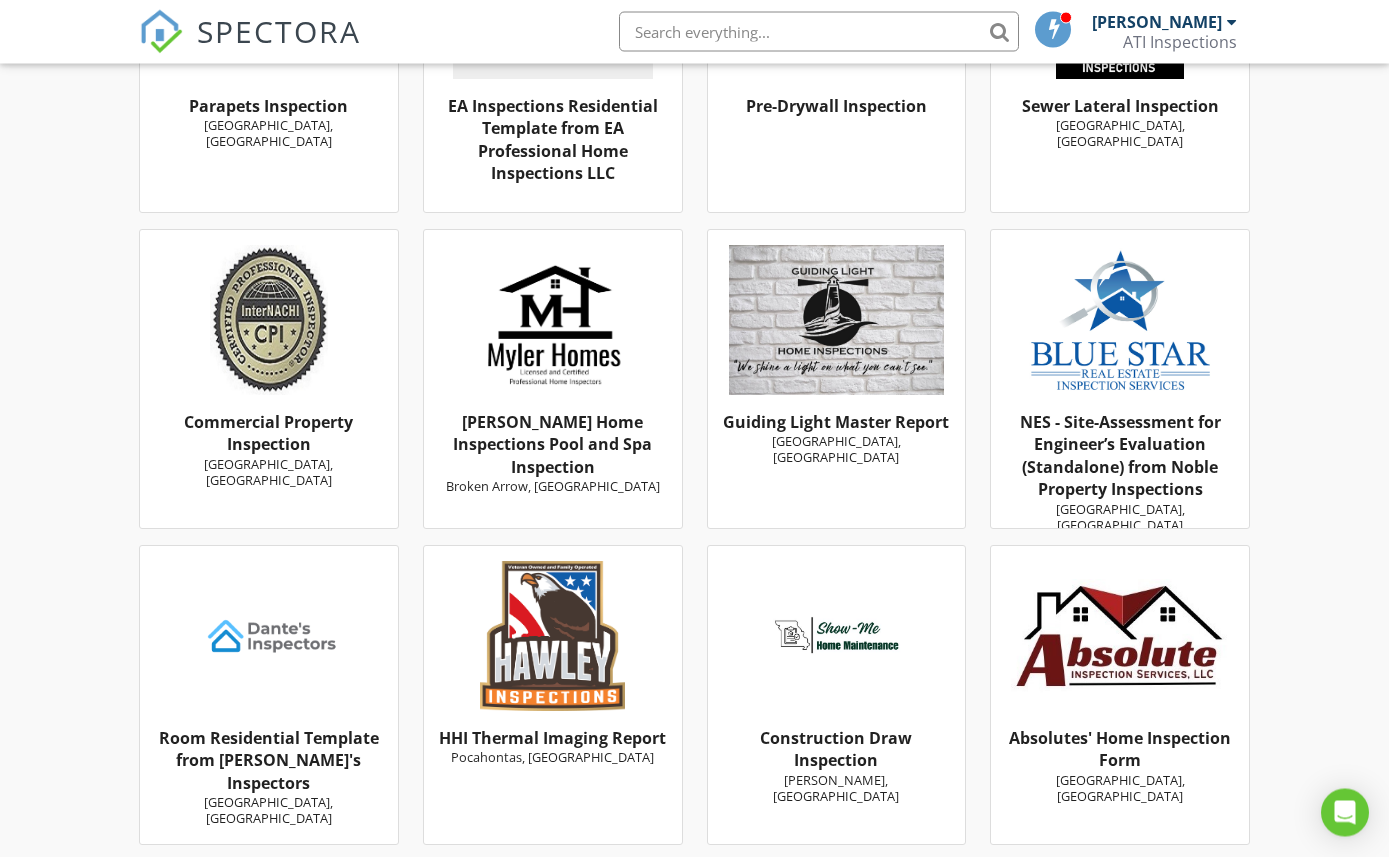 scroll, scrollTop: 8577, scrollLeft: 0, axis: vertical 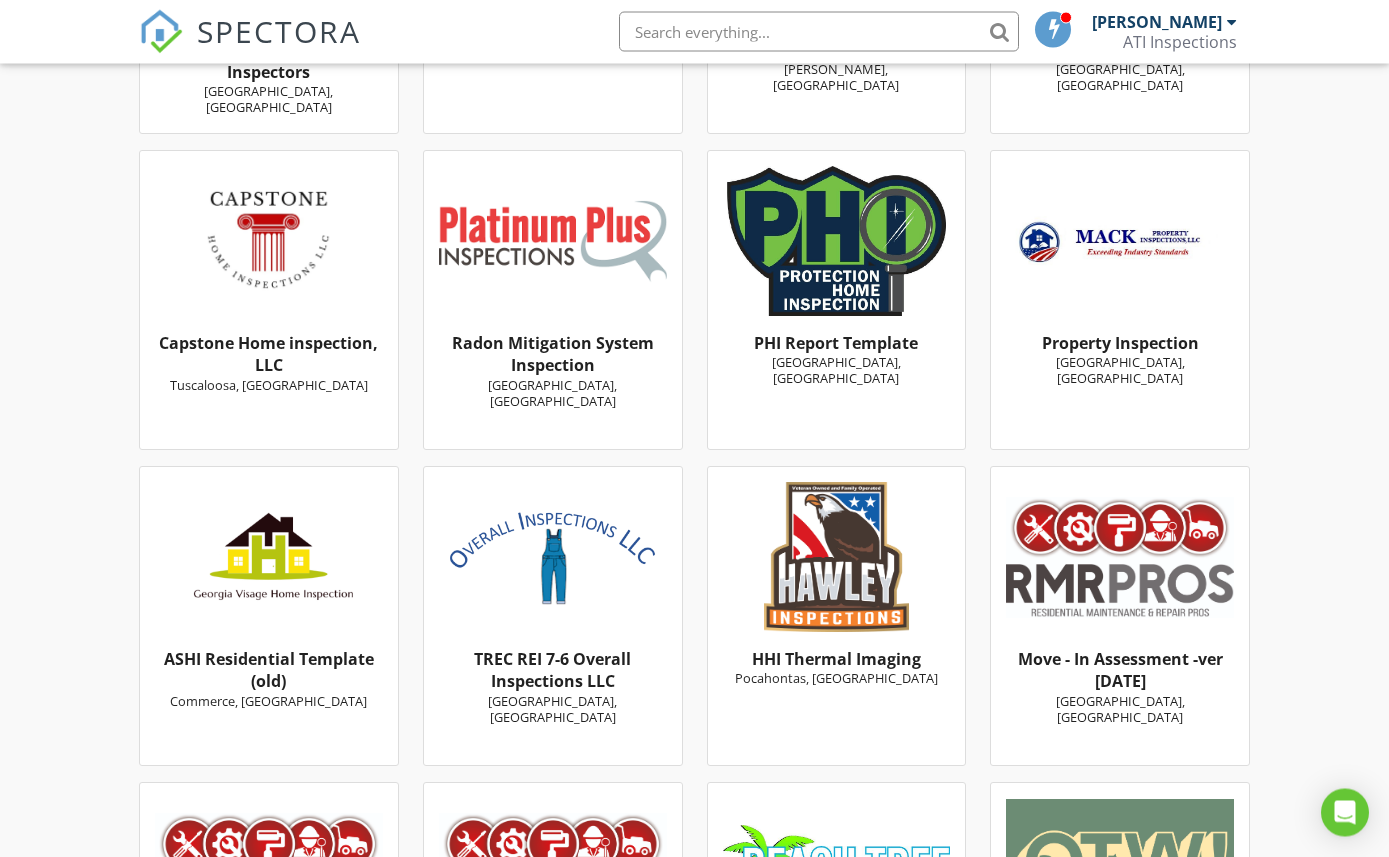 click on "TREC REI 7-6 Overall Inspections LLC
Kerens, TX" at bounding box center (553, 617) 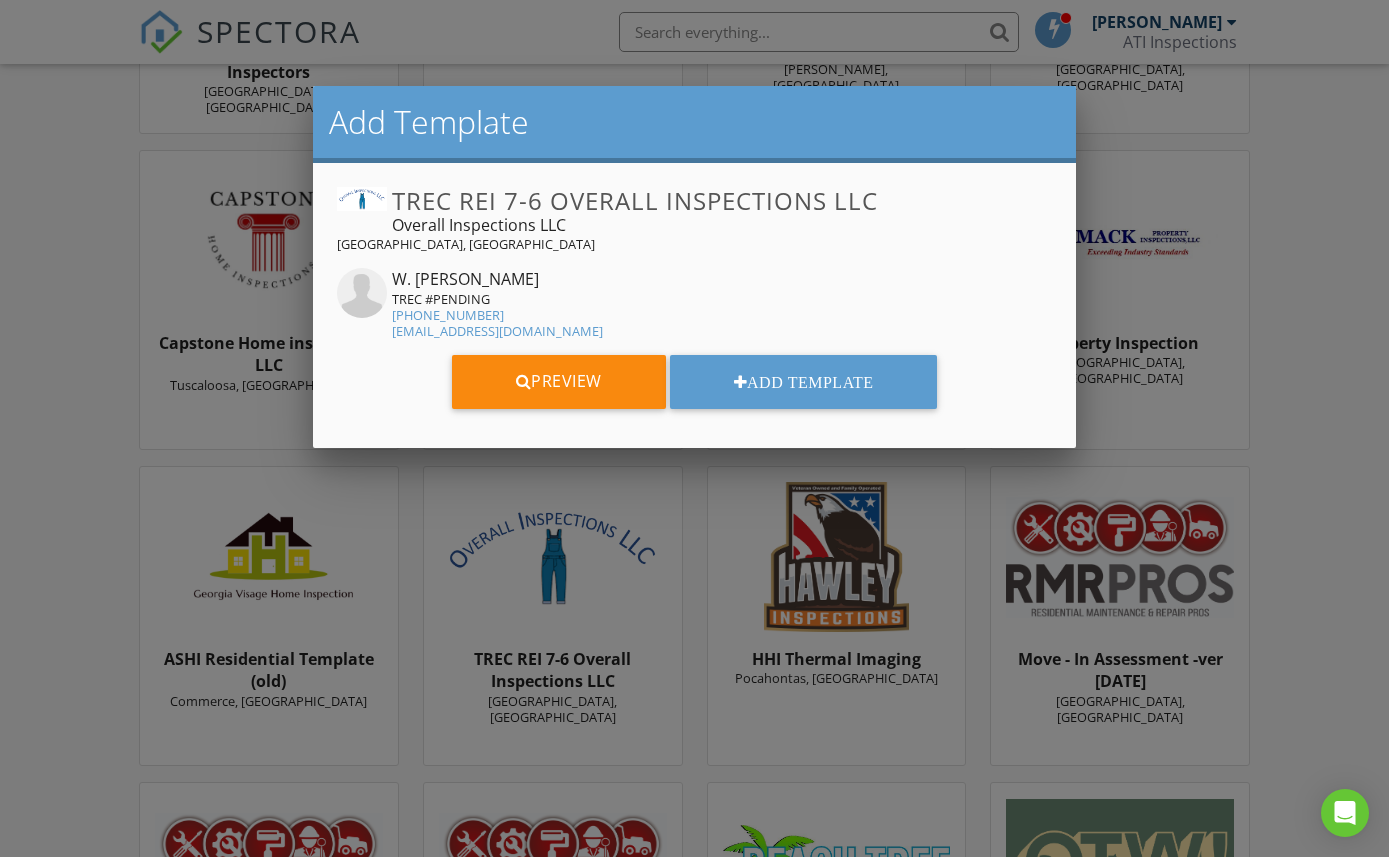 click on "Preview" at bounding box center (559, 382) 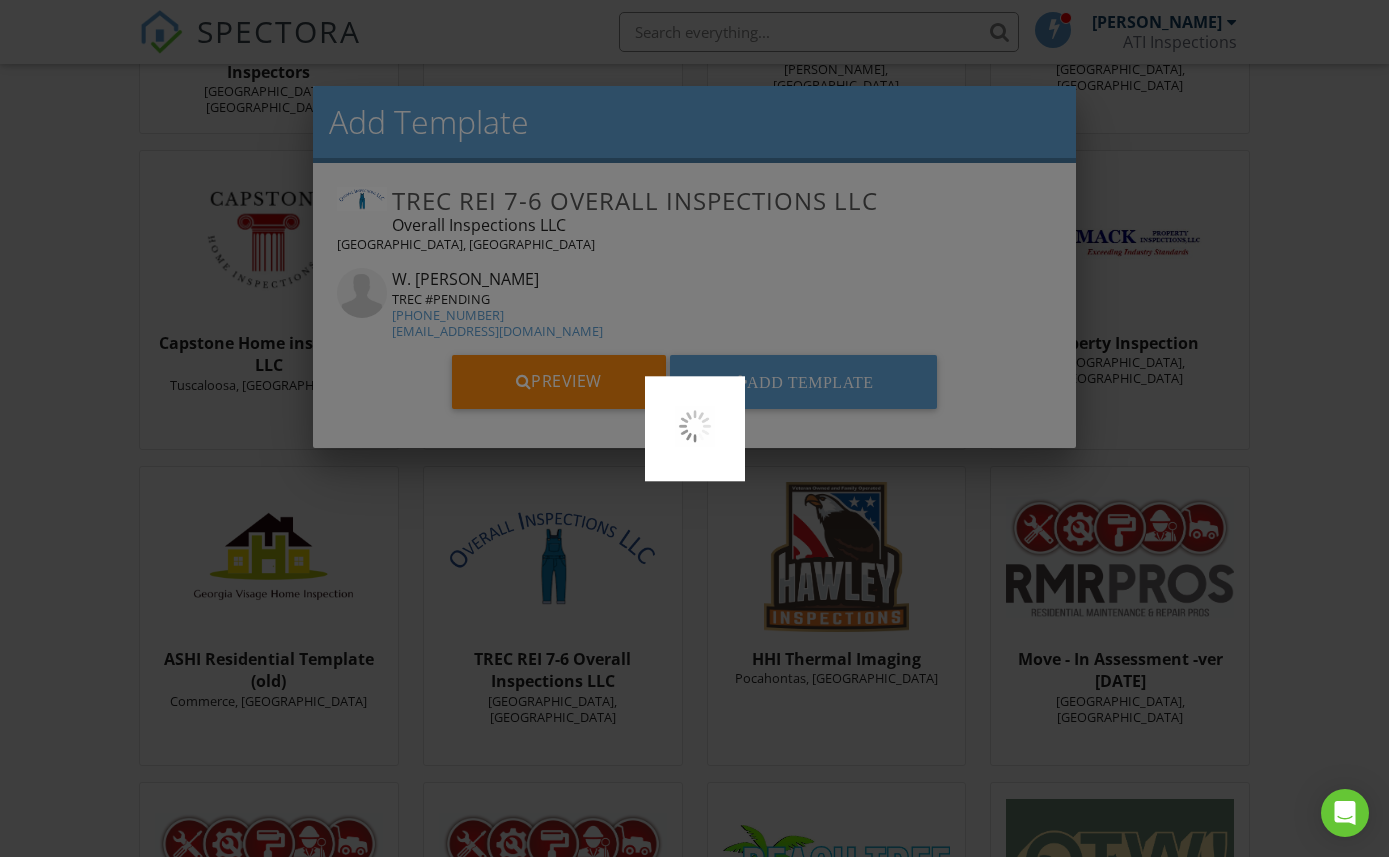 scroll, scrollTop: 9351, scrollLeft: 0, axis: vertical 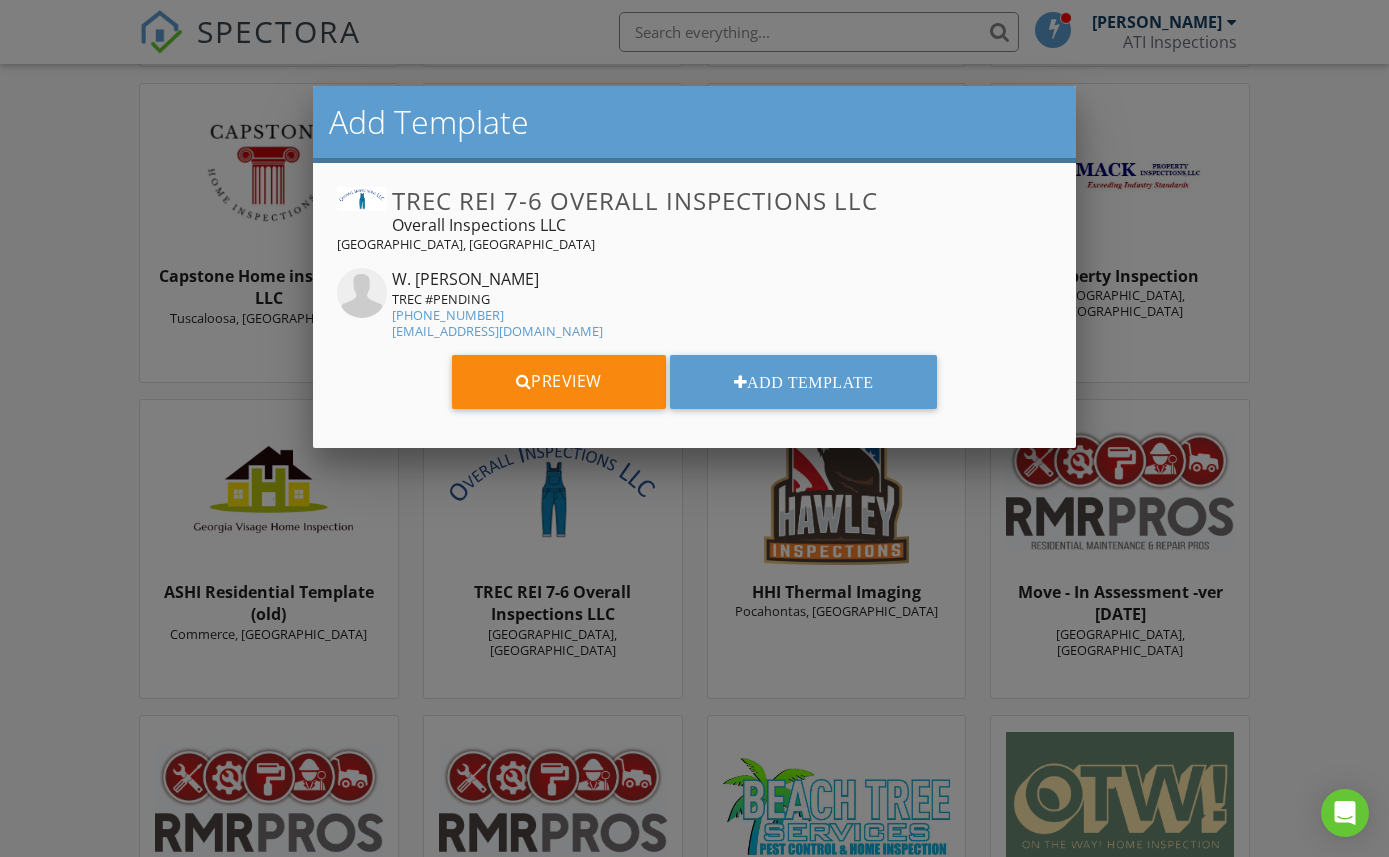 click at bounding box center [694, 435] 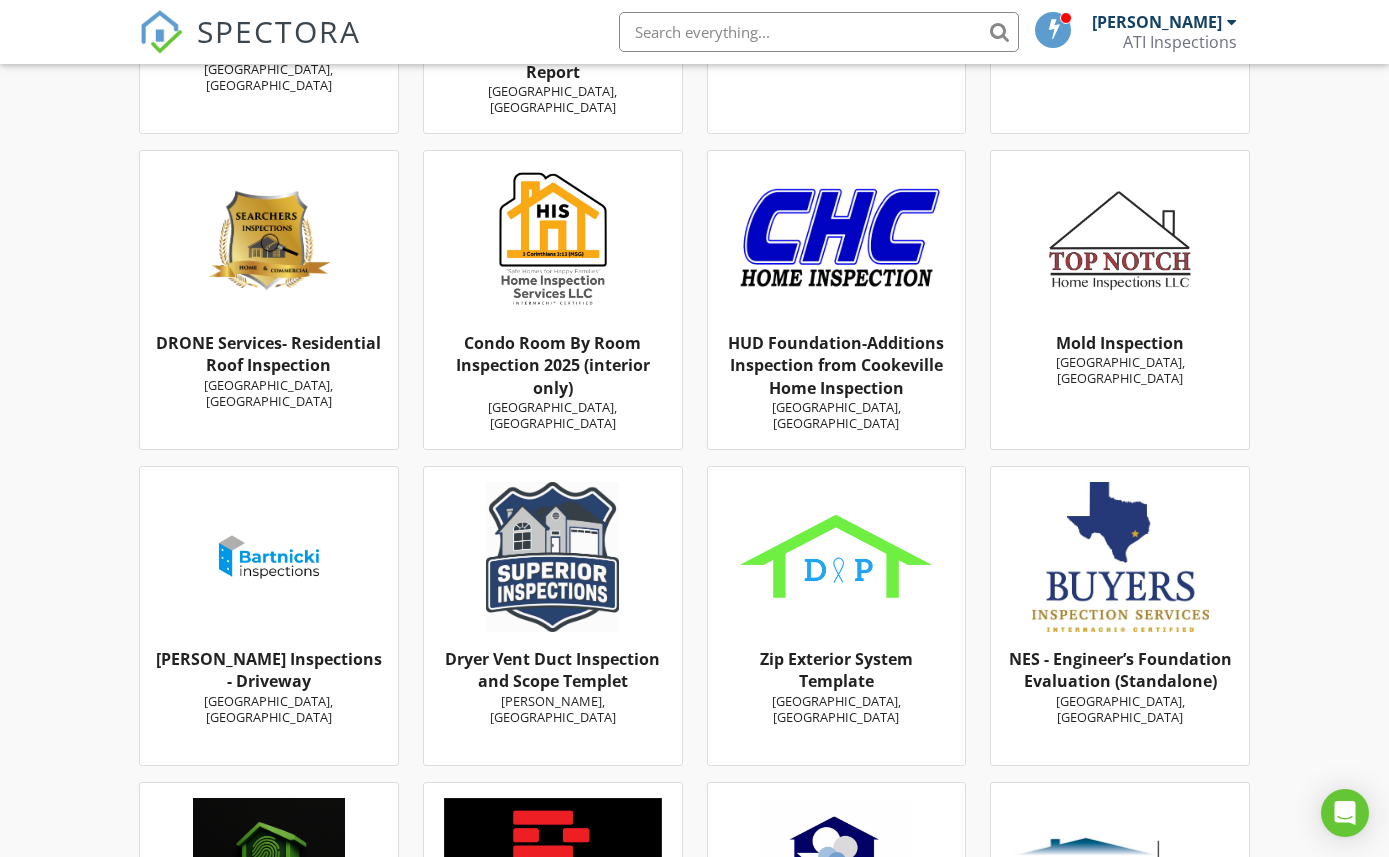 scroll, scrollTop: 10866, scrollLeft: 0, axis: vertical 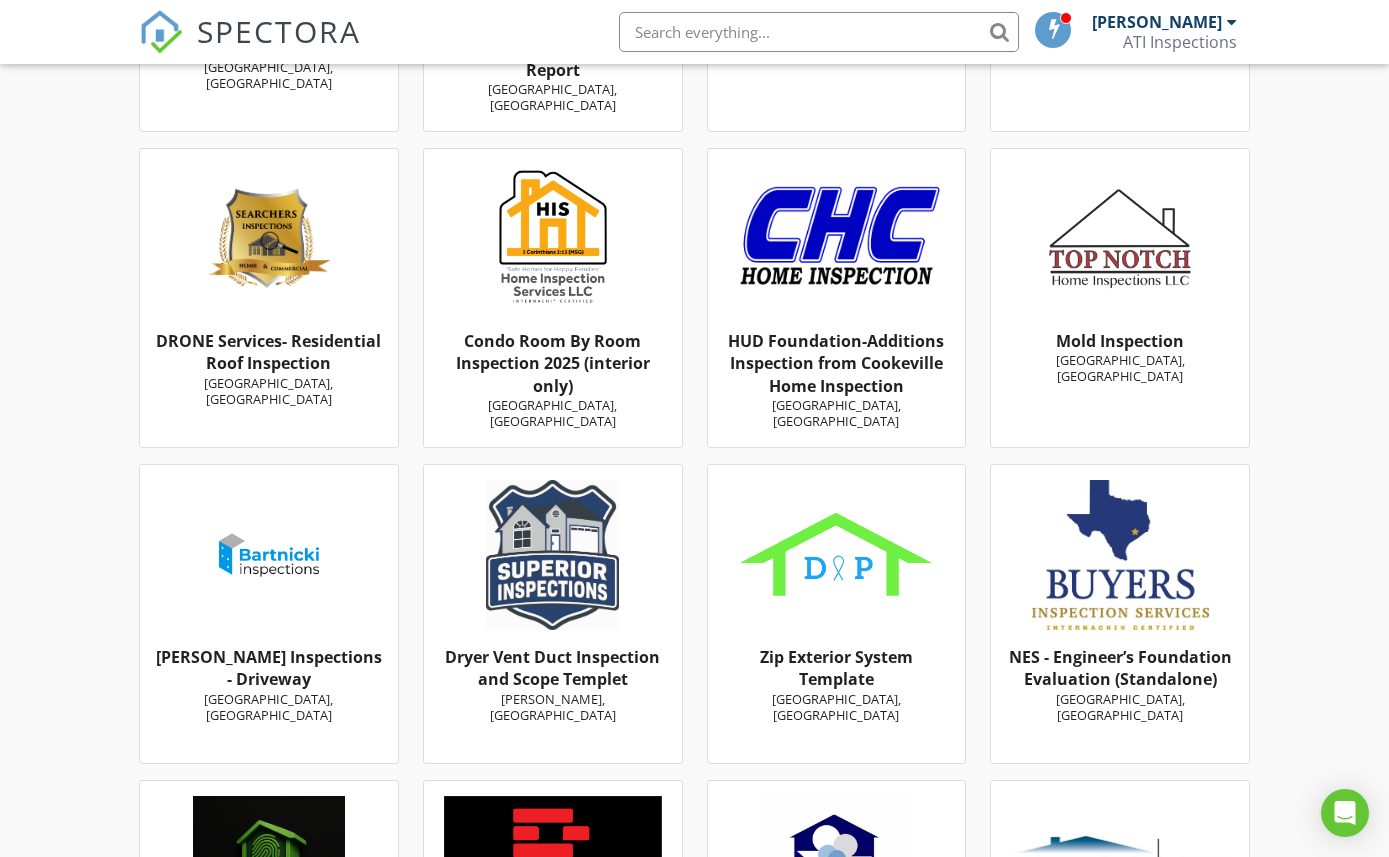 click on "DRONE Services- Residential Roof Inspection" at bounding box center [268, 352] 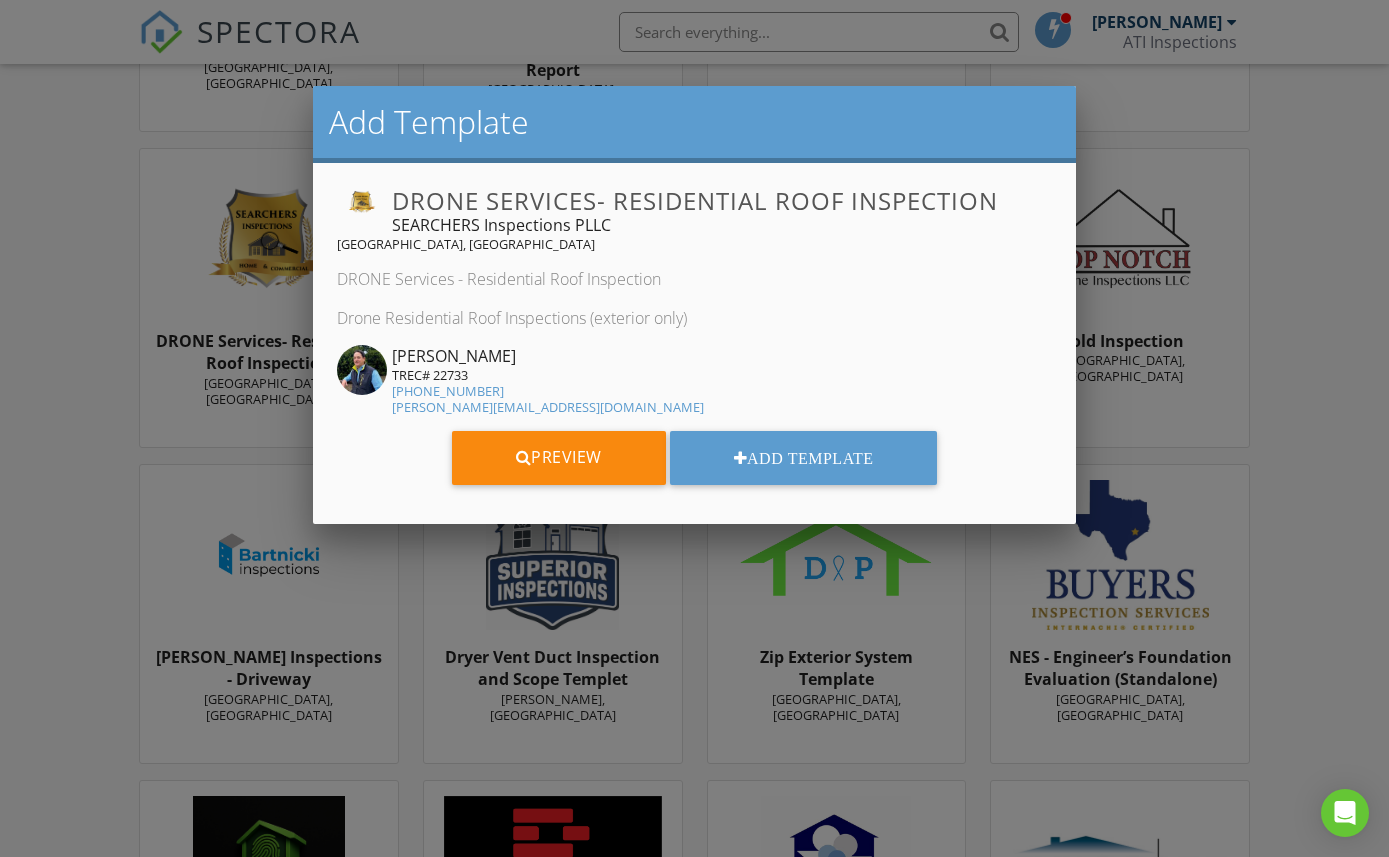 click on "Preview" at bounding box center (559, 458) 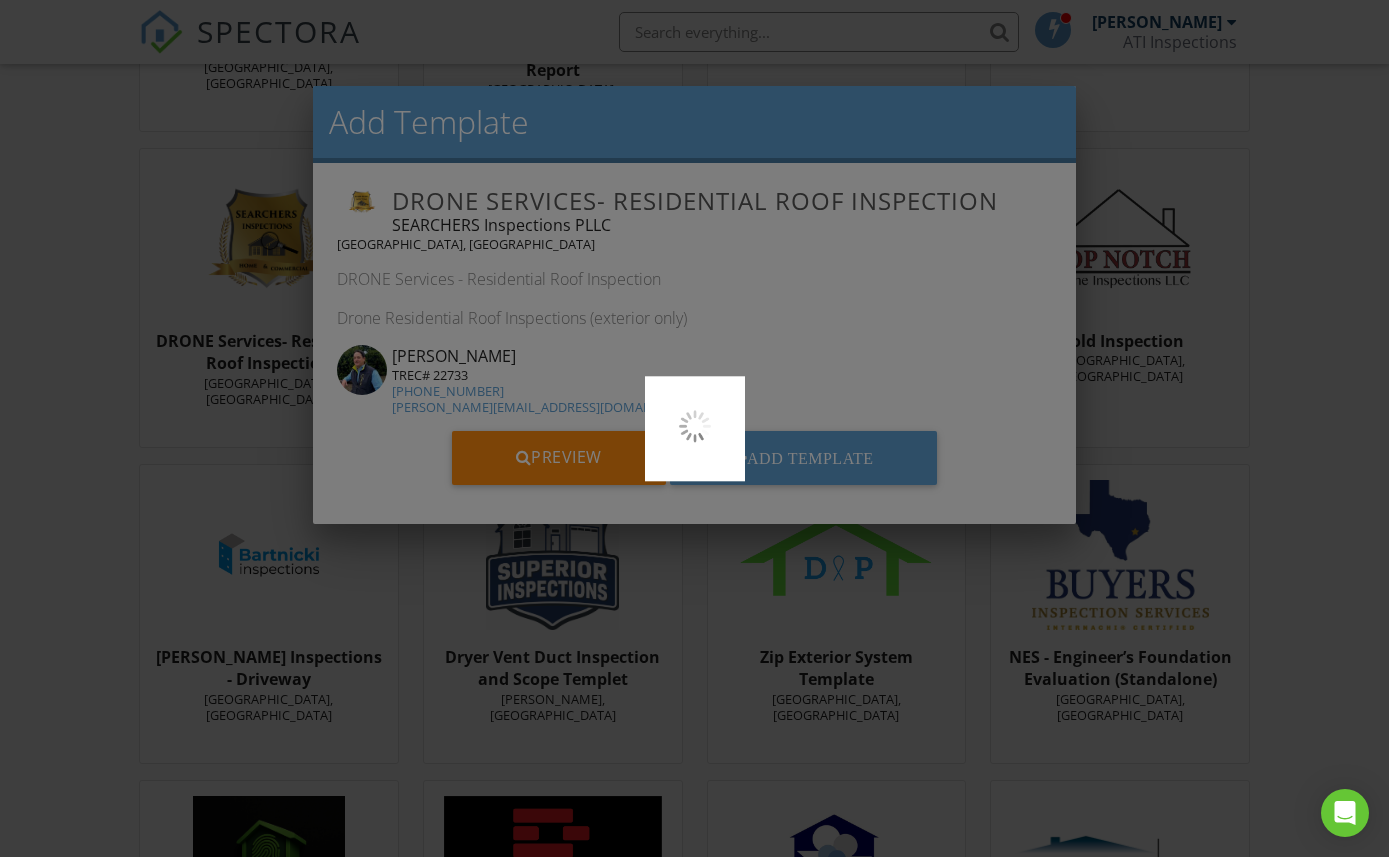 scroll, scrollTop: 10933, scrollLeft: 0, axis: vertical 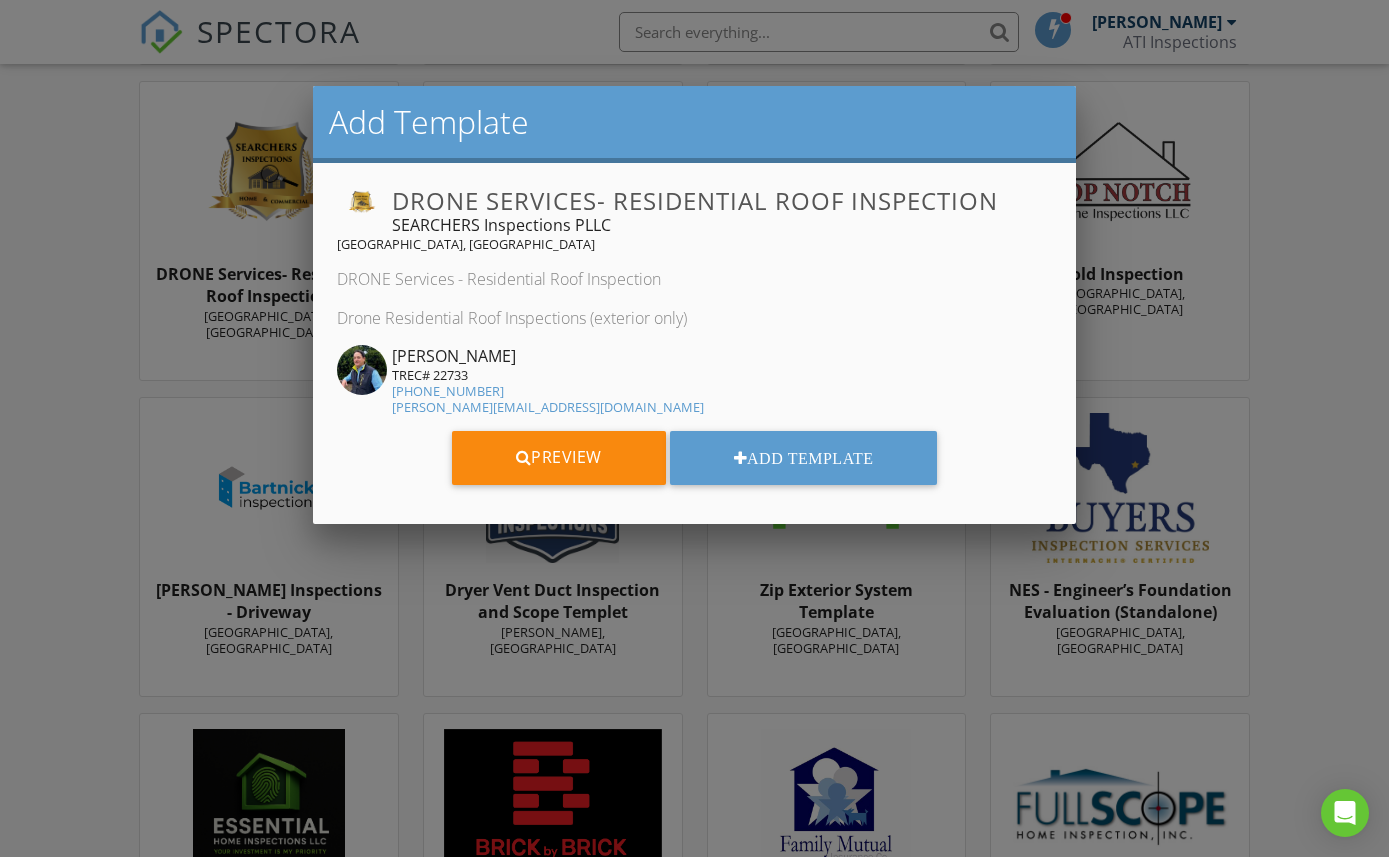 click at bounding box center (694, 435) 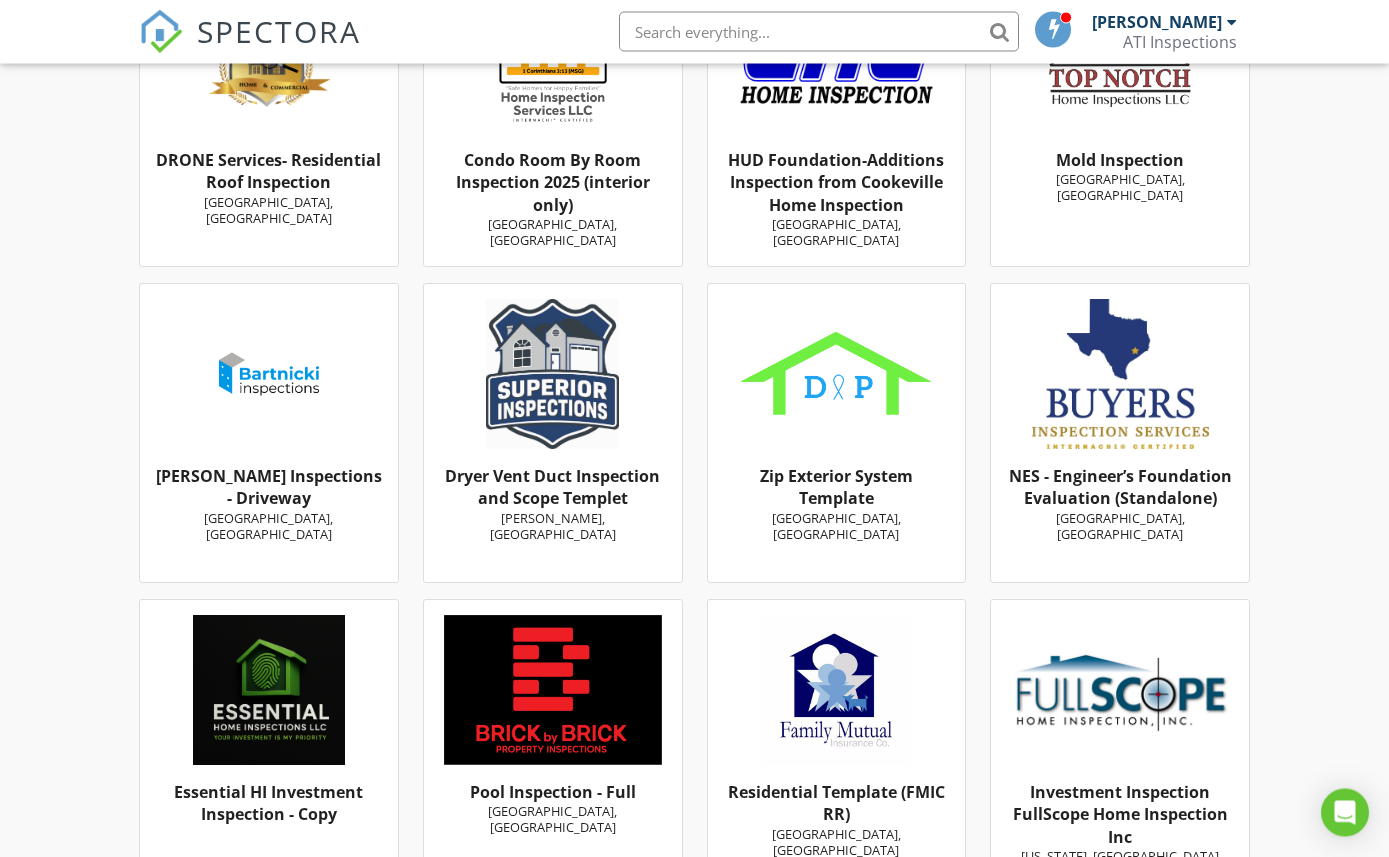 scroll, scrollTop: 11047, scrollLeft: 0, axis: vertical 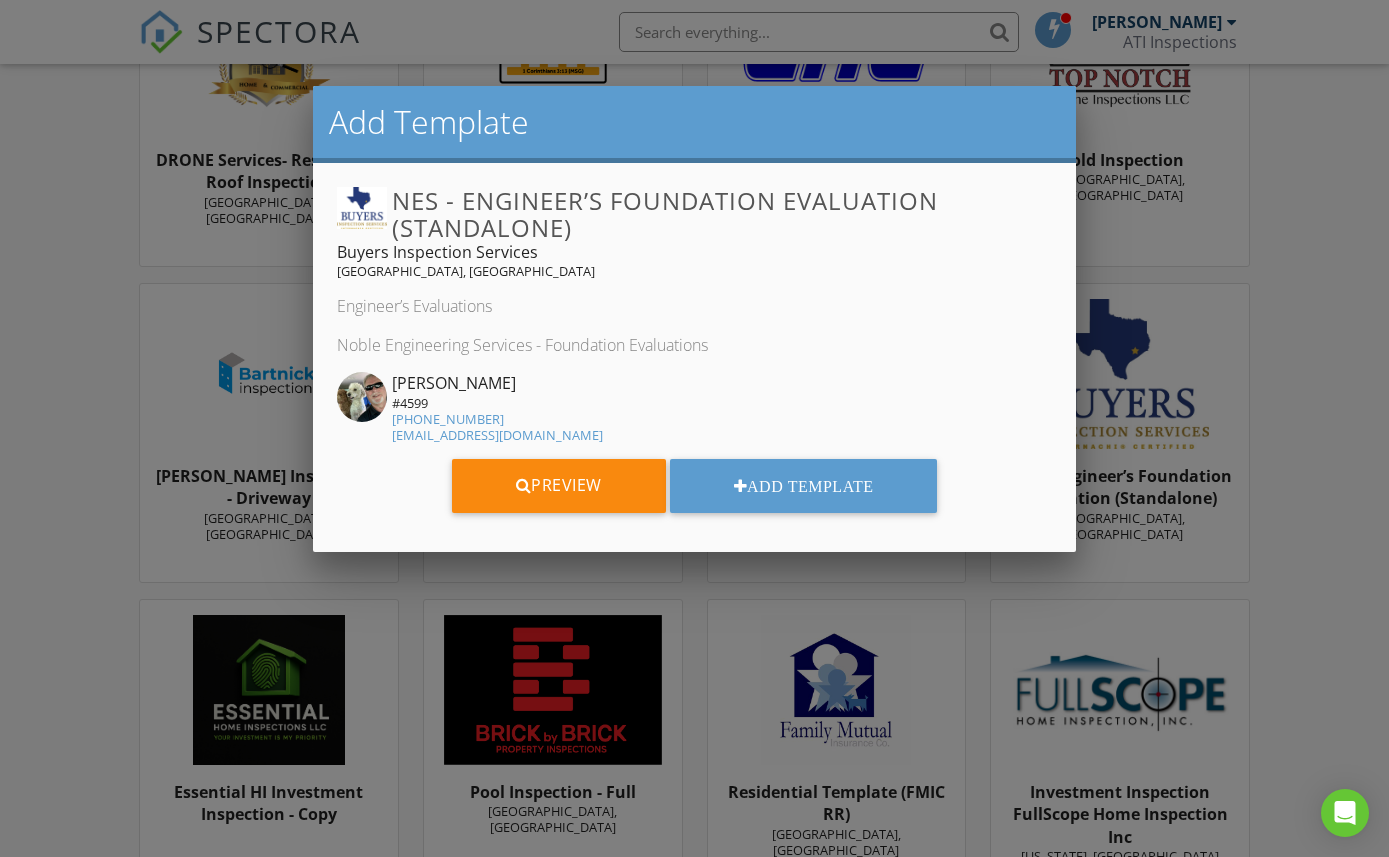 click on "Preview" at bounding box center (559, 486) 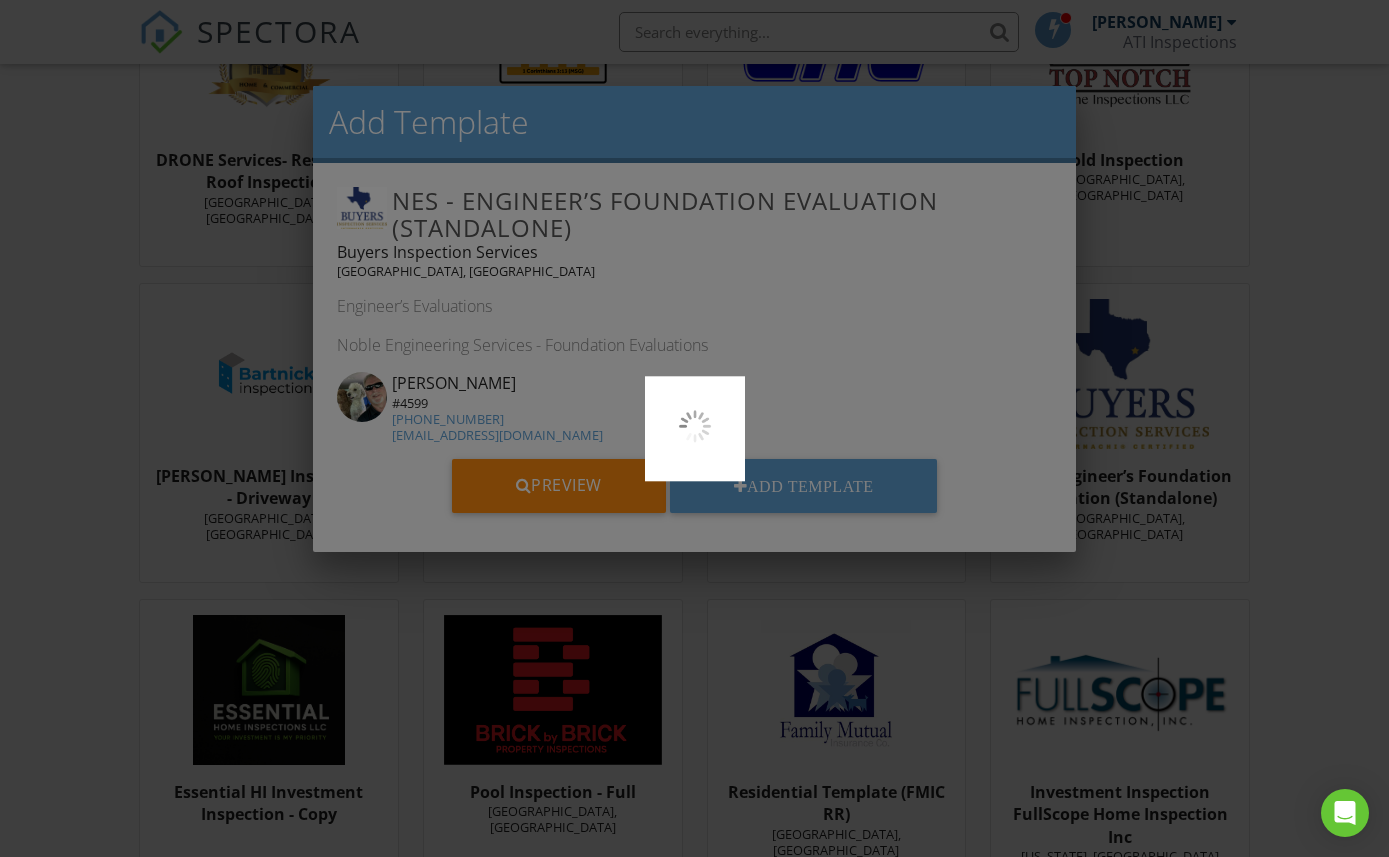 scroll, scrollTop: 11114, scrollLeft: 0, axis: vertical 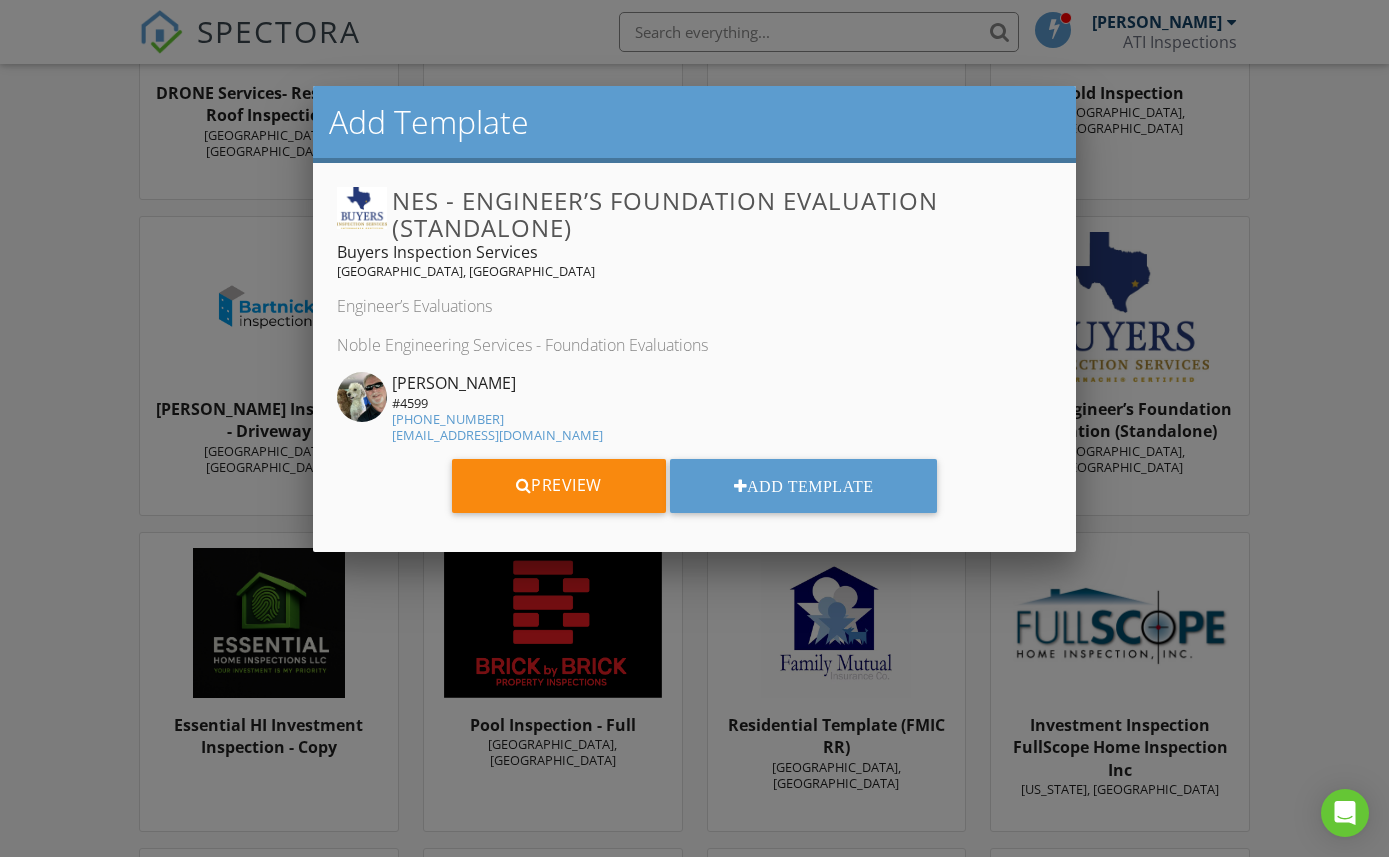 click at bounding box center [694, 435] 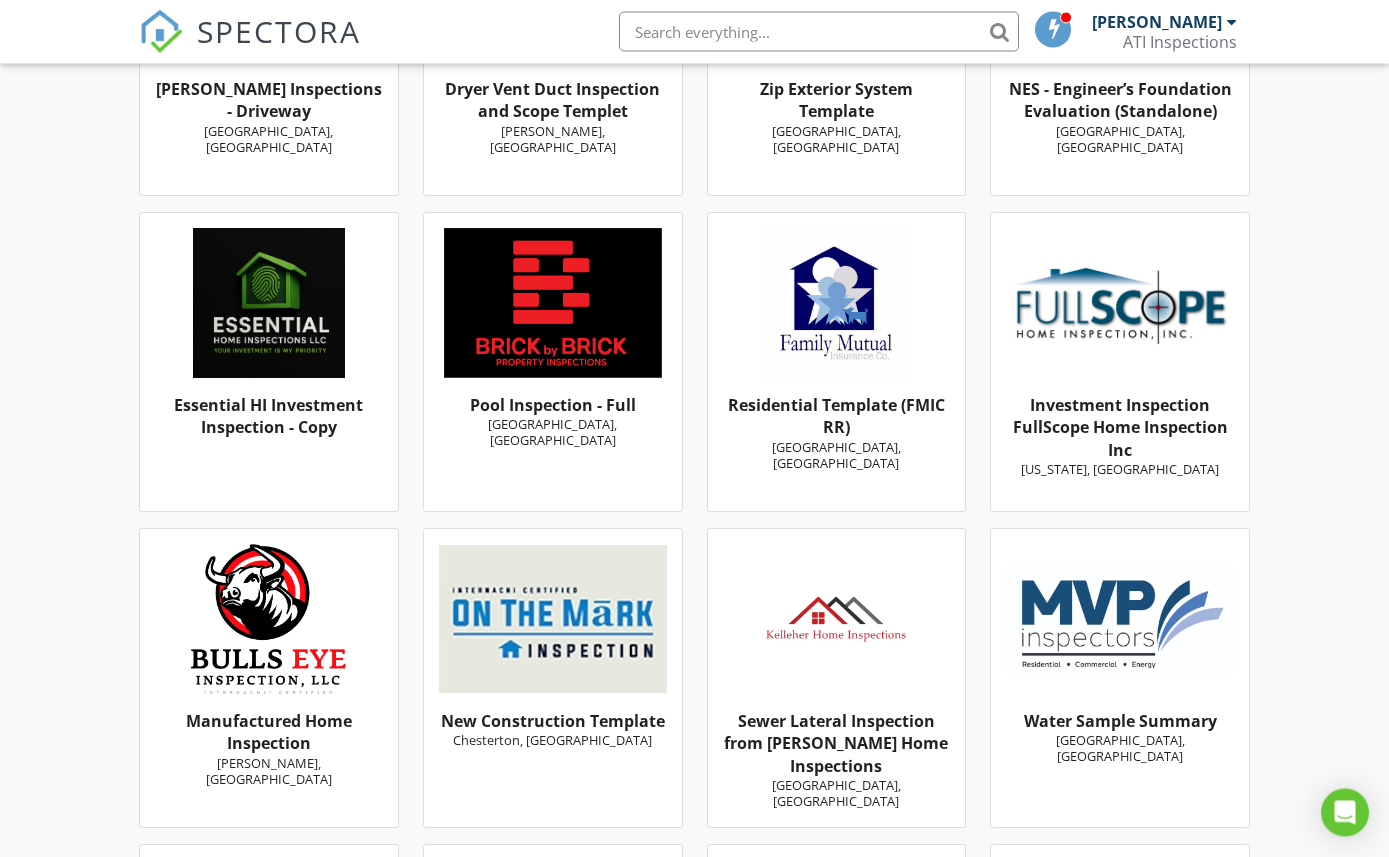 scroll, scrollTop: 11435, scrollLeft: 0, axis: vertical 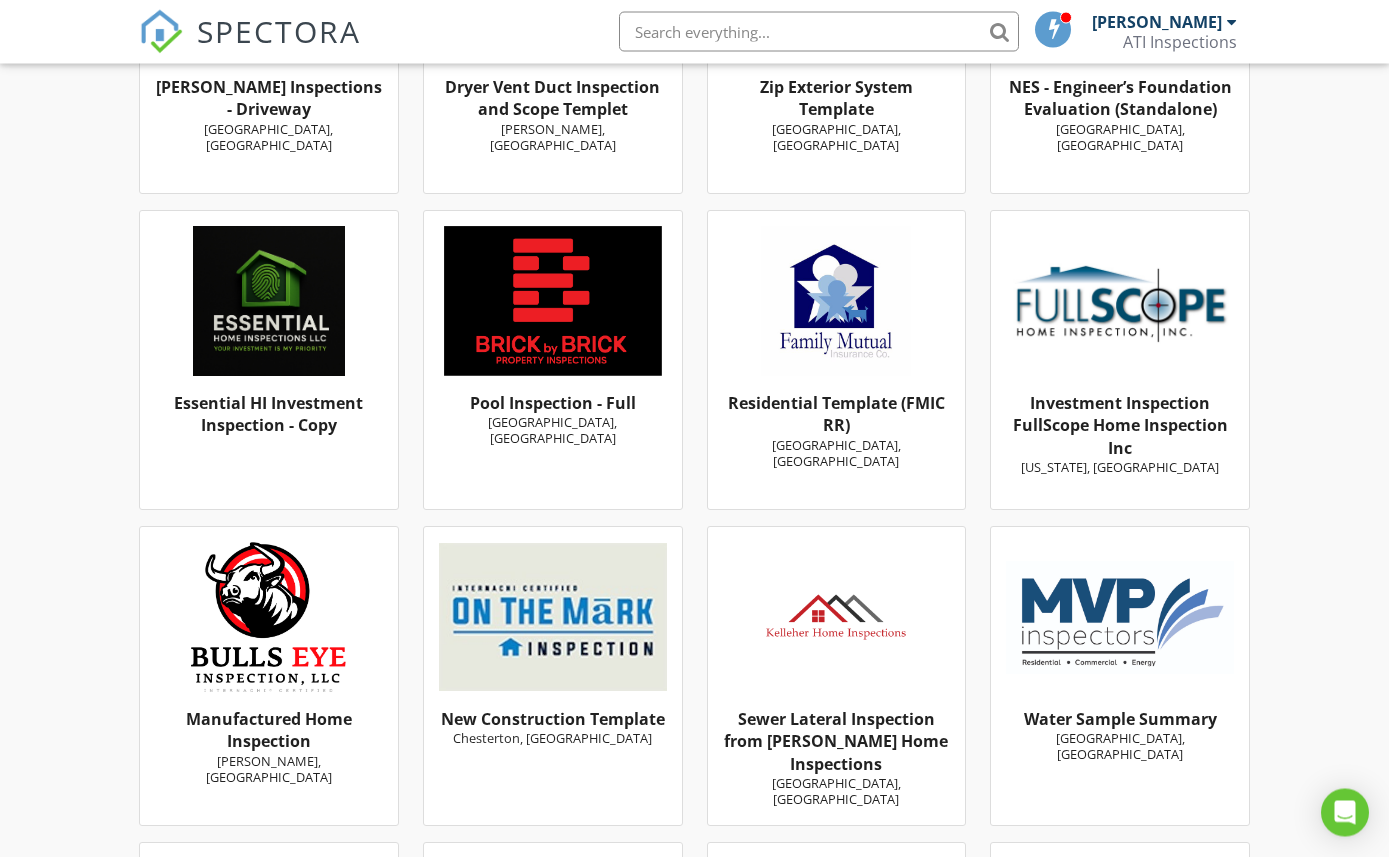 click on "Pool Inspection - Full" at bounding box center (553, 404) 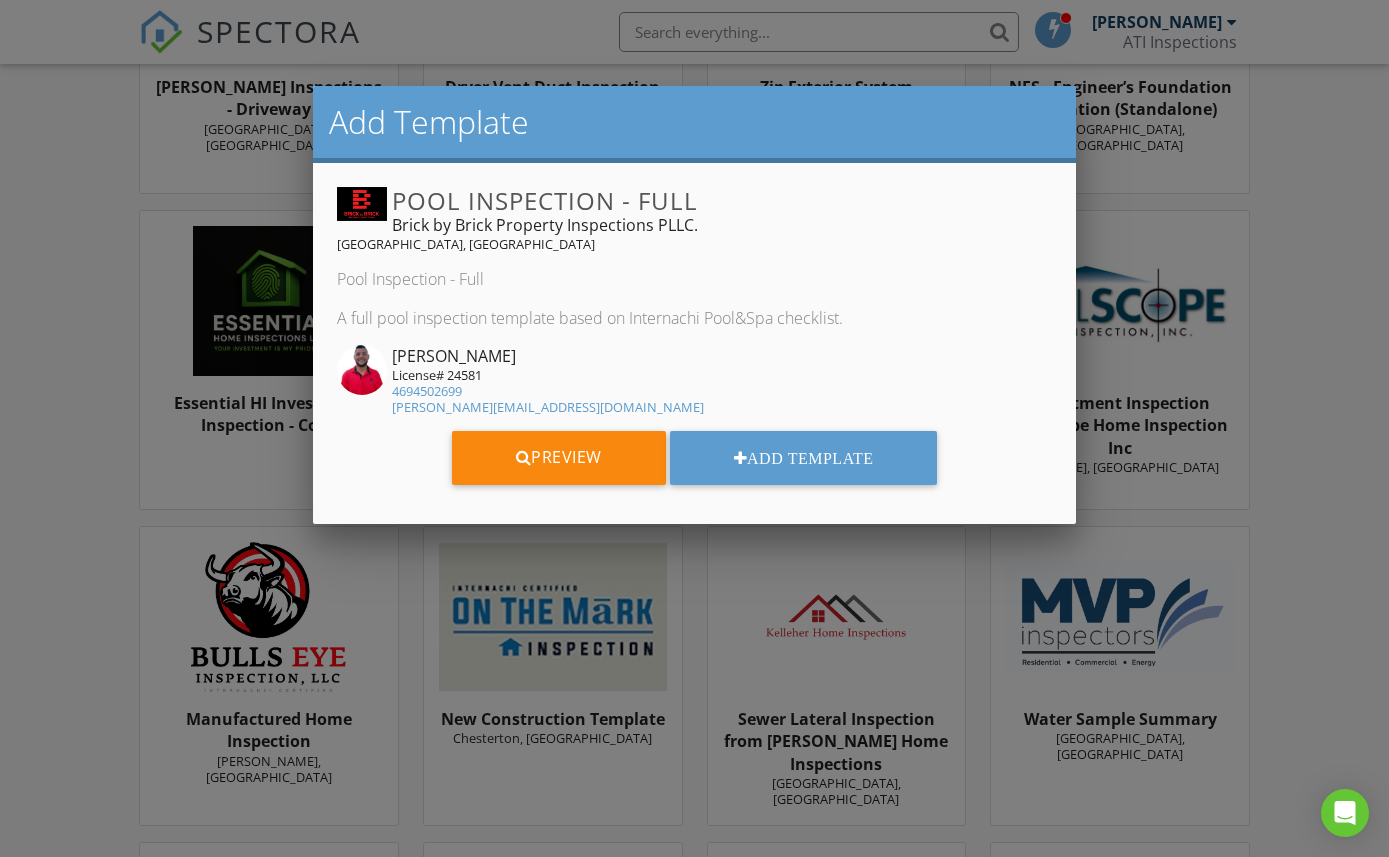 click on "Preview" at bounding box center [559, 458] 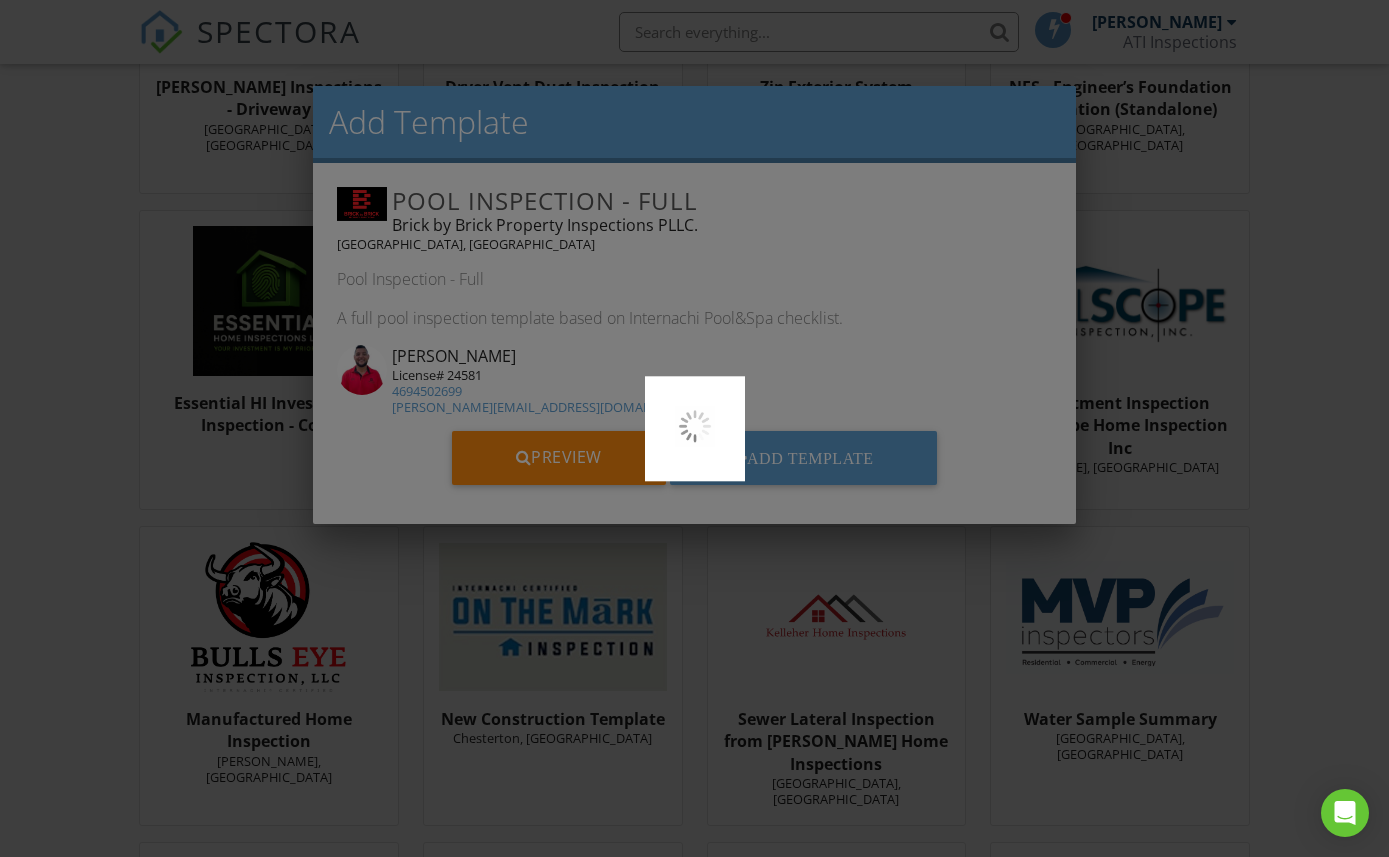 scroll, scrollTop: 11503, scrollLeft: 0, axis: vertical 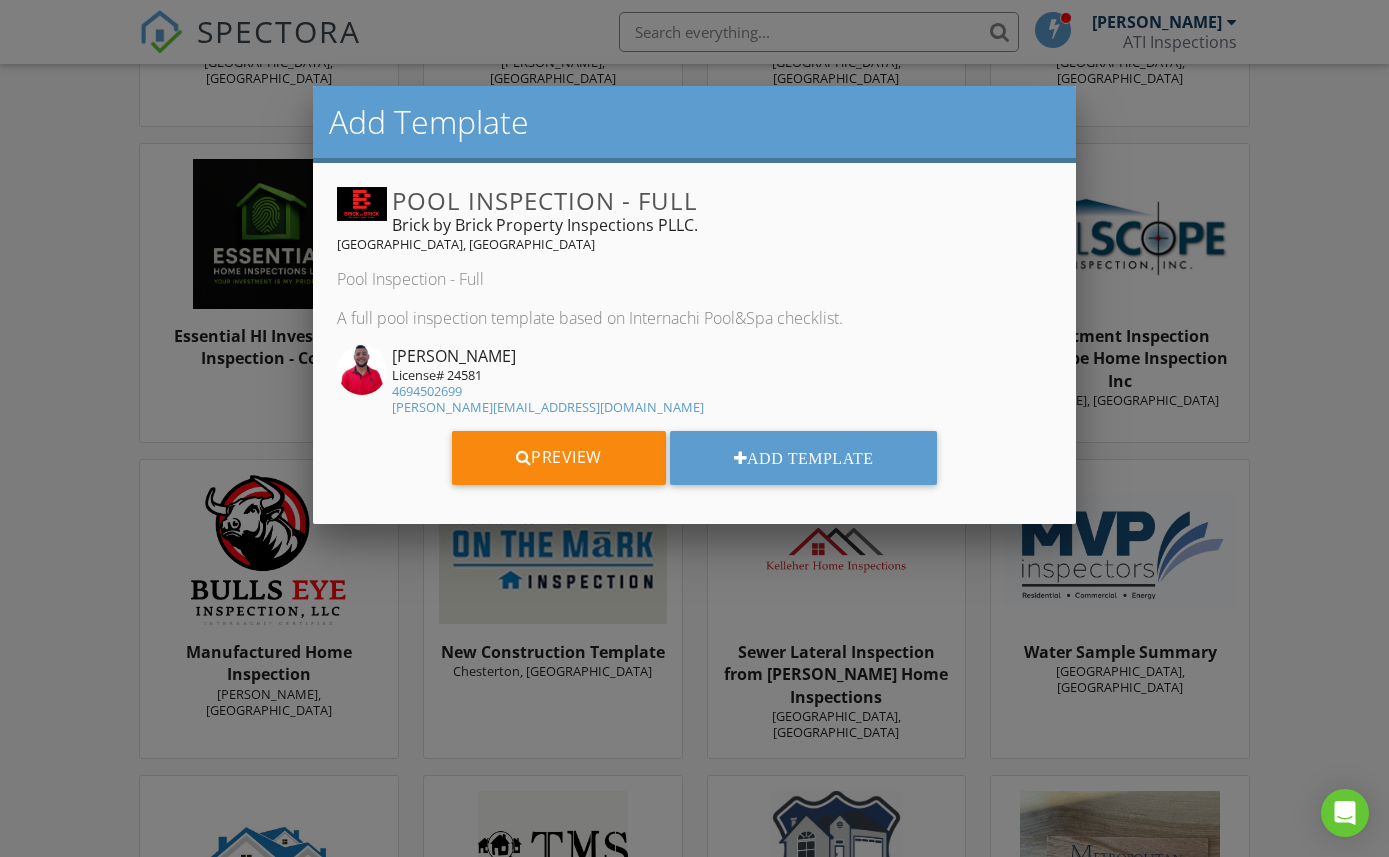 click at bounding box center [694, 435] 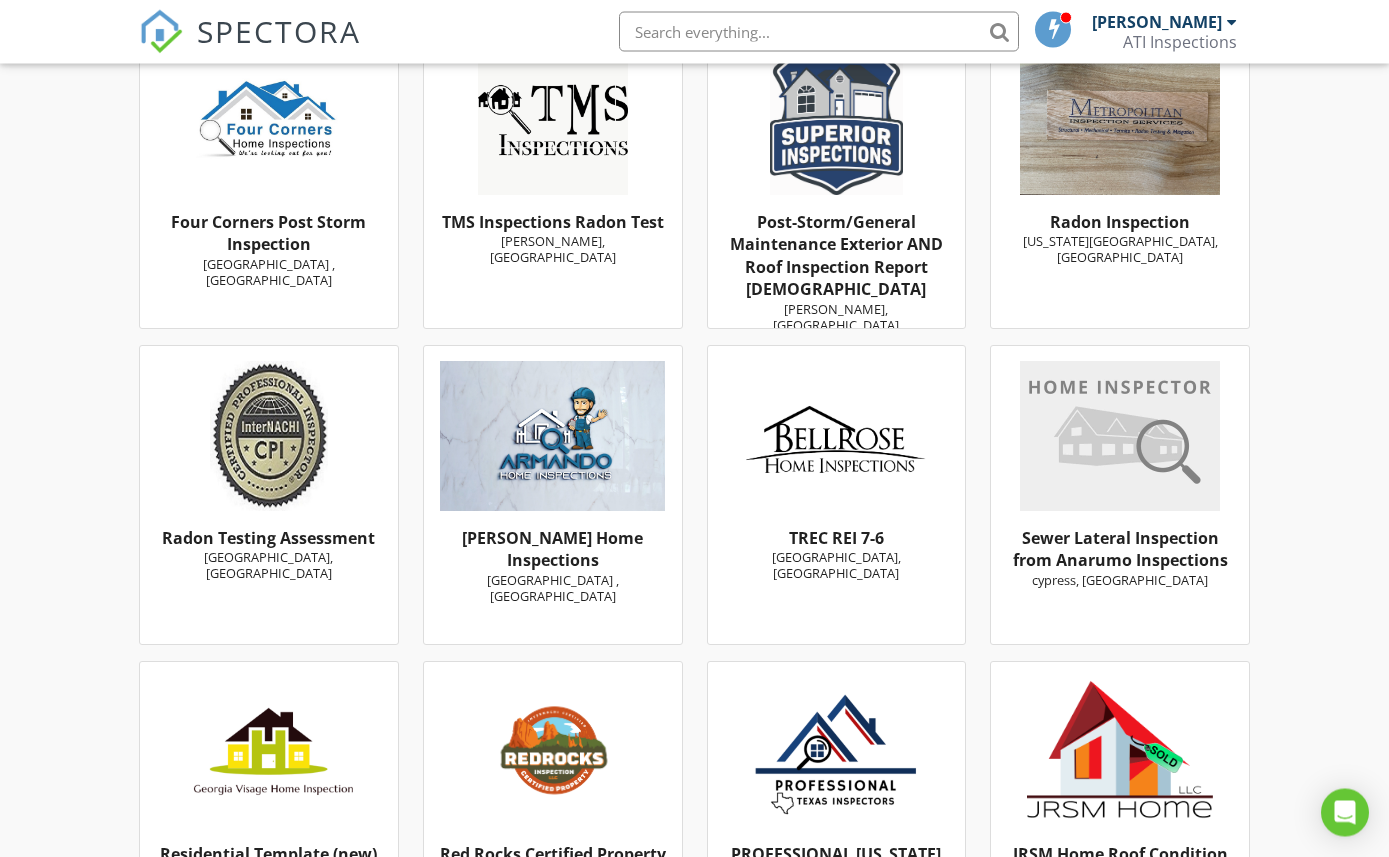 scroll, scrollTop: 12249, scrollLeft: 0, axis: vertical 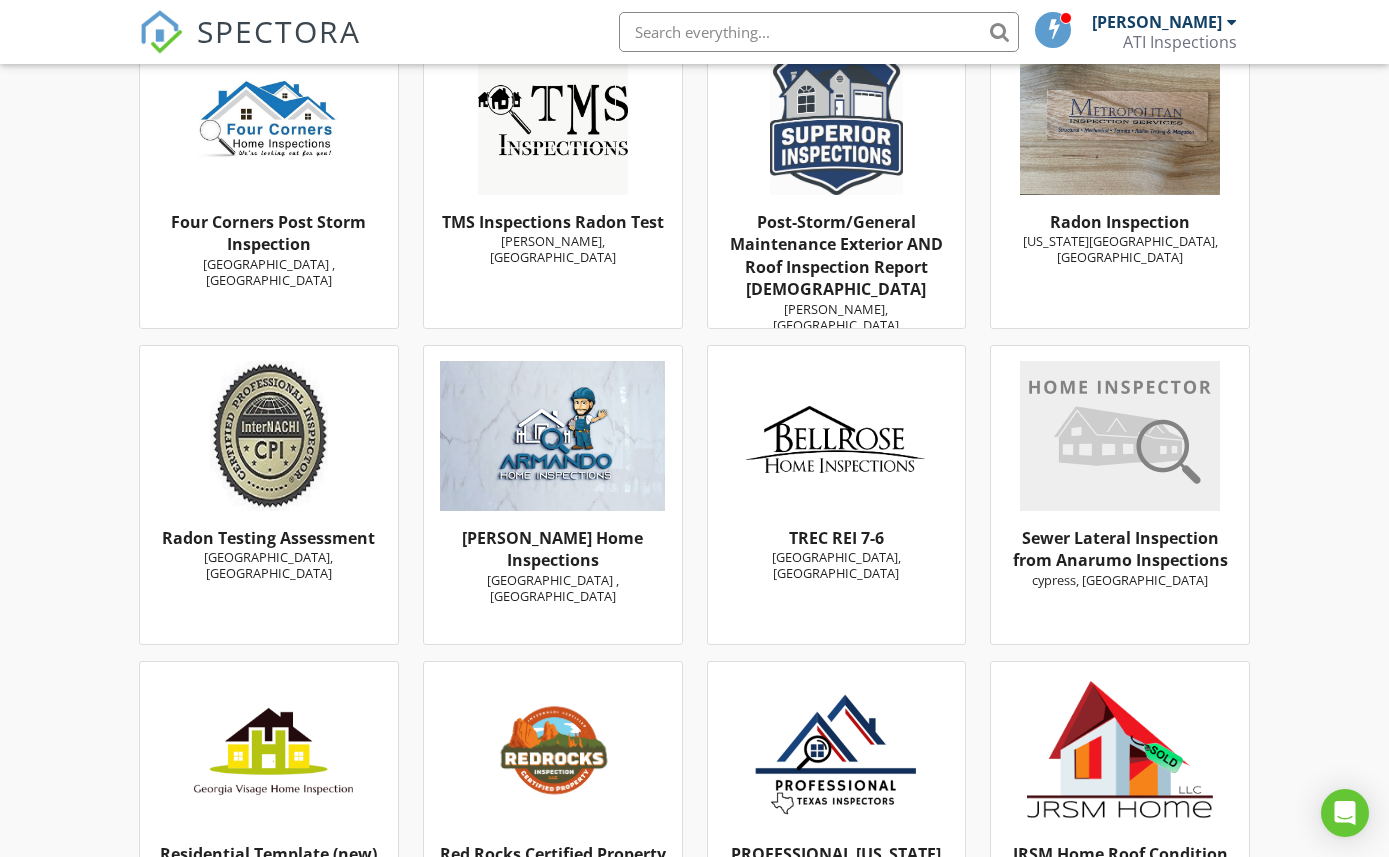click on "TREC REI 7-6" at bounding box center (836, 538) 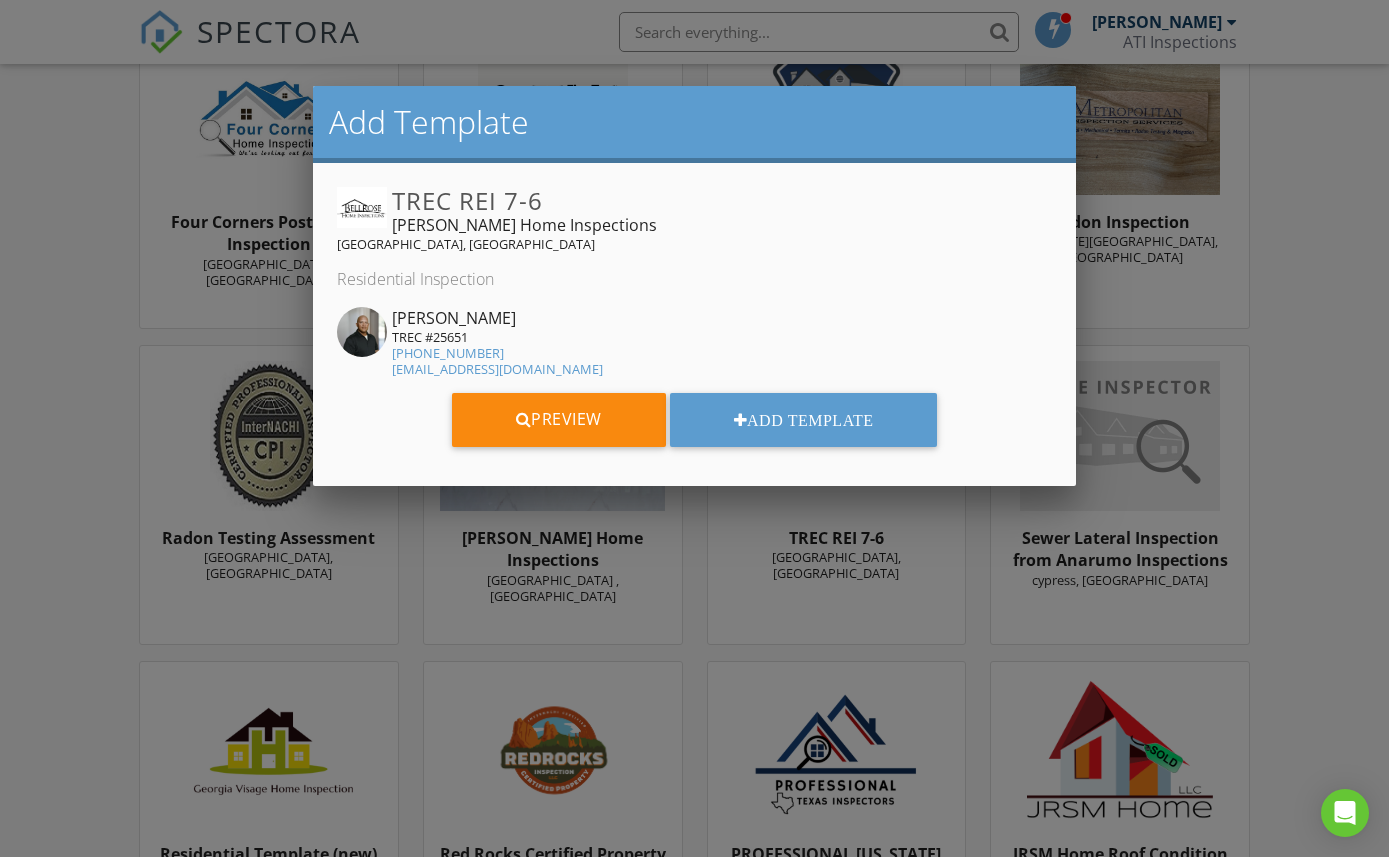 click on "Preview" at bounding box center [559, 420] 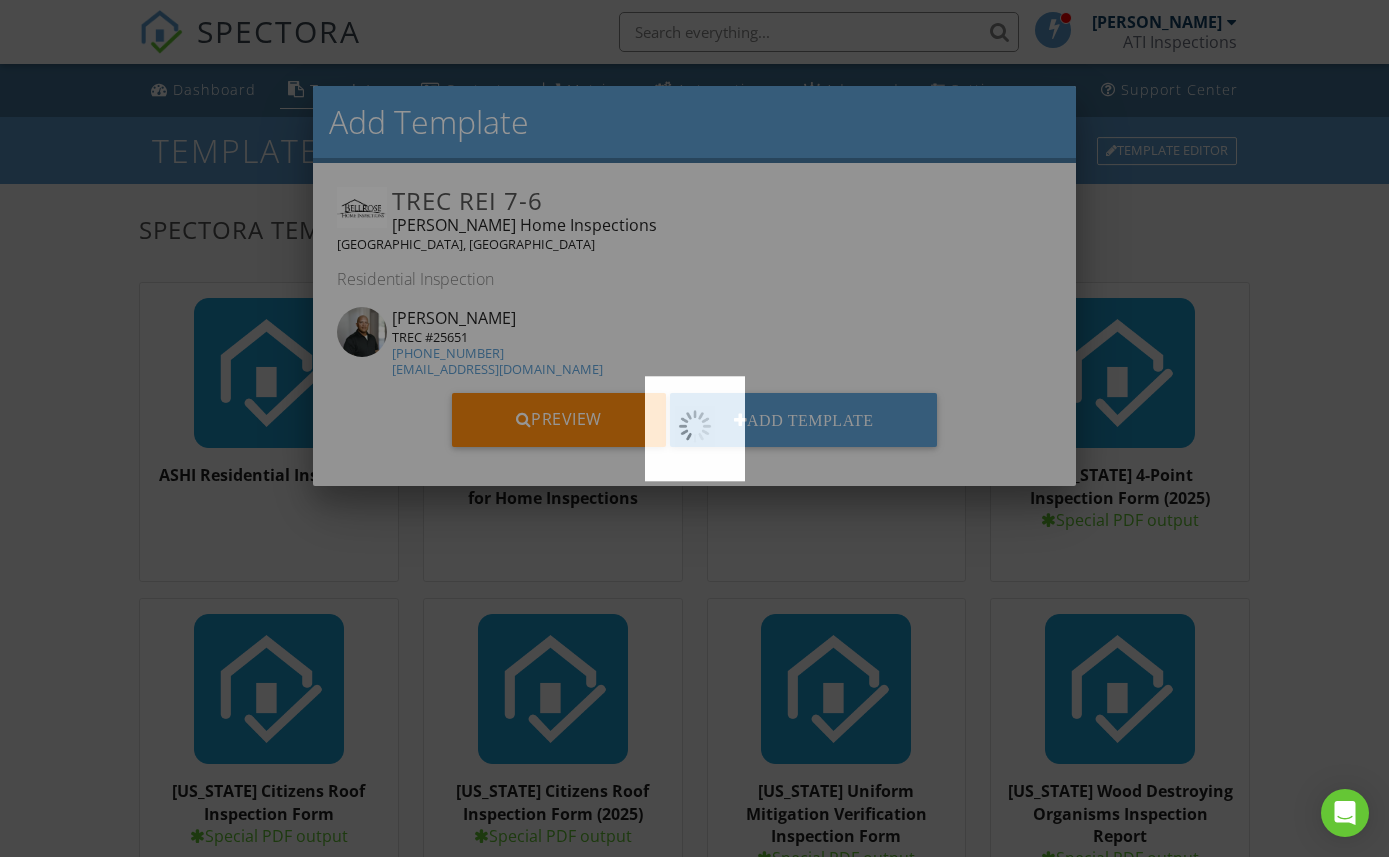 scroll, scrollTop: 12316, scrollLeft: 0, axis: vertical 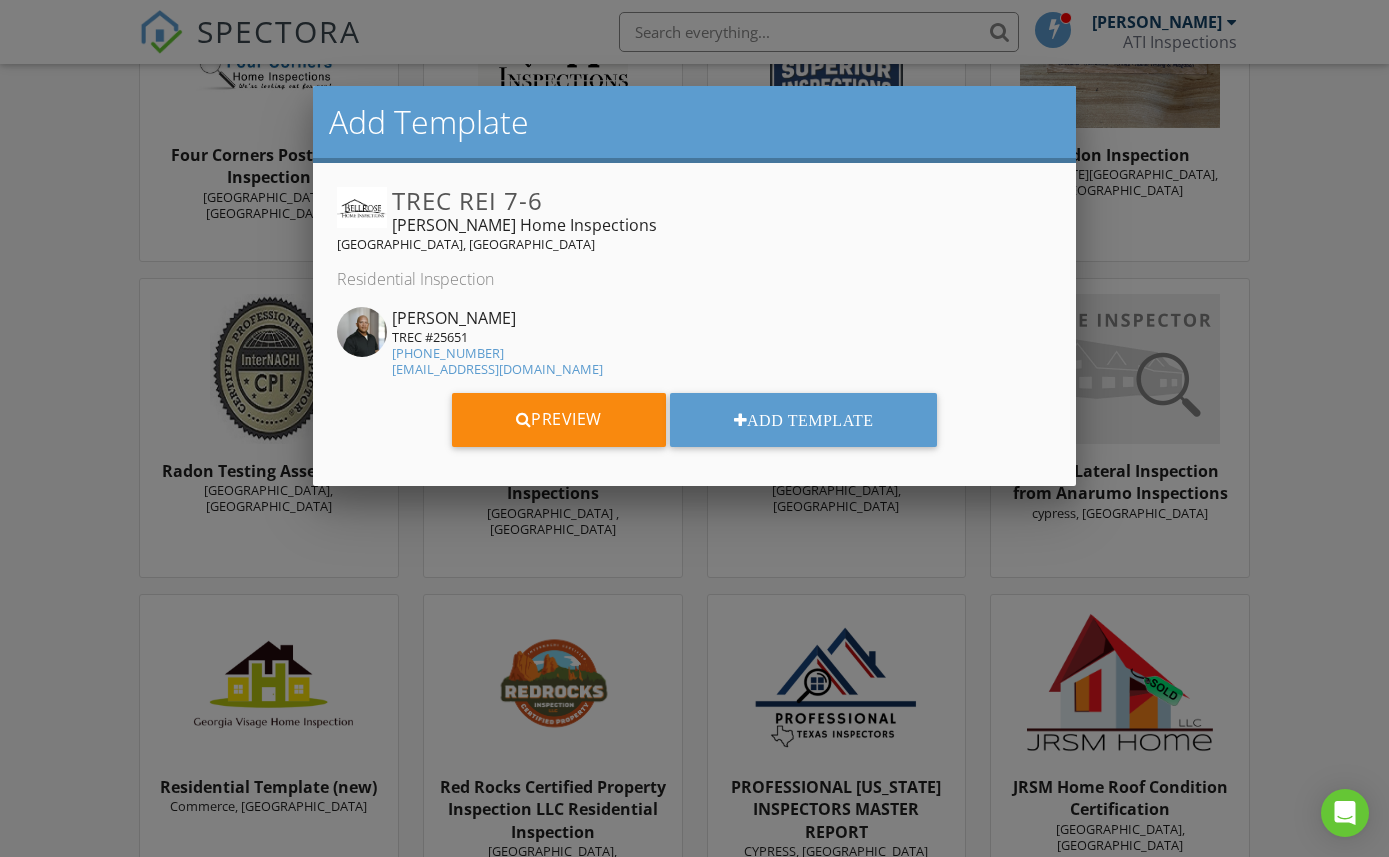 click at bounding box center (694, 435) 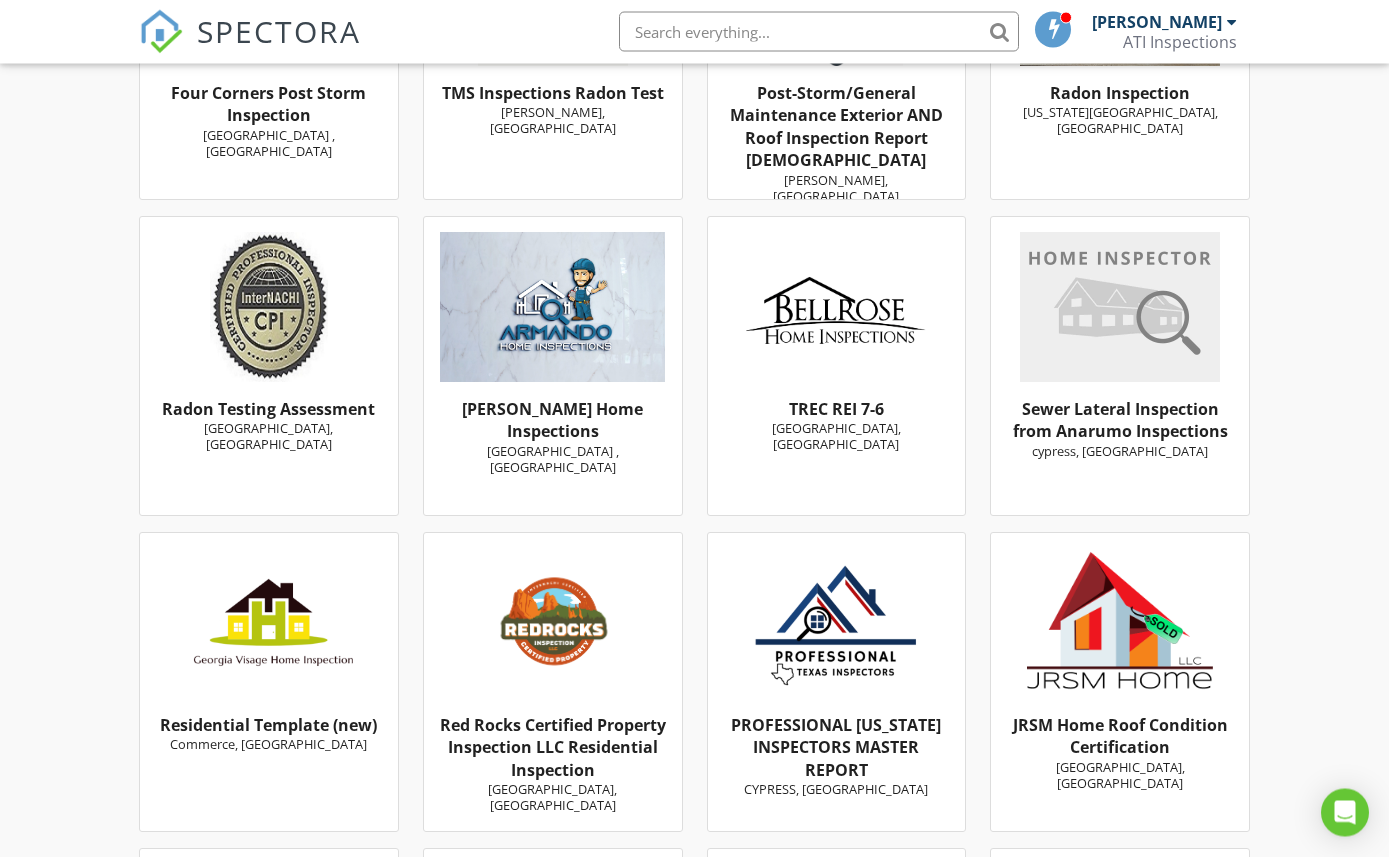 scroll, scrollTop: 12383, scrollLeft: 0, axis: vertical 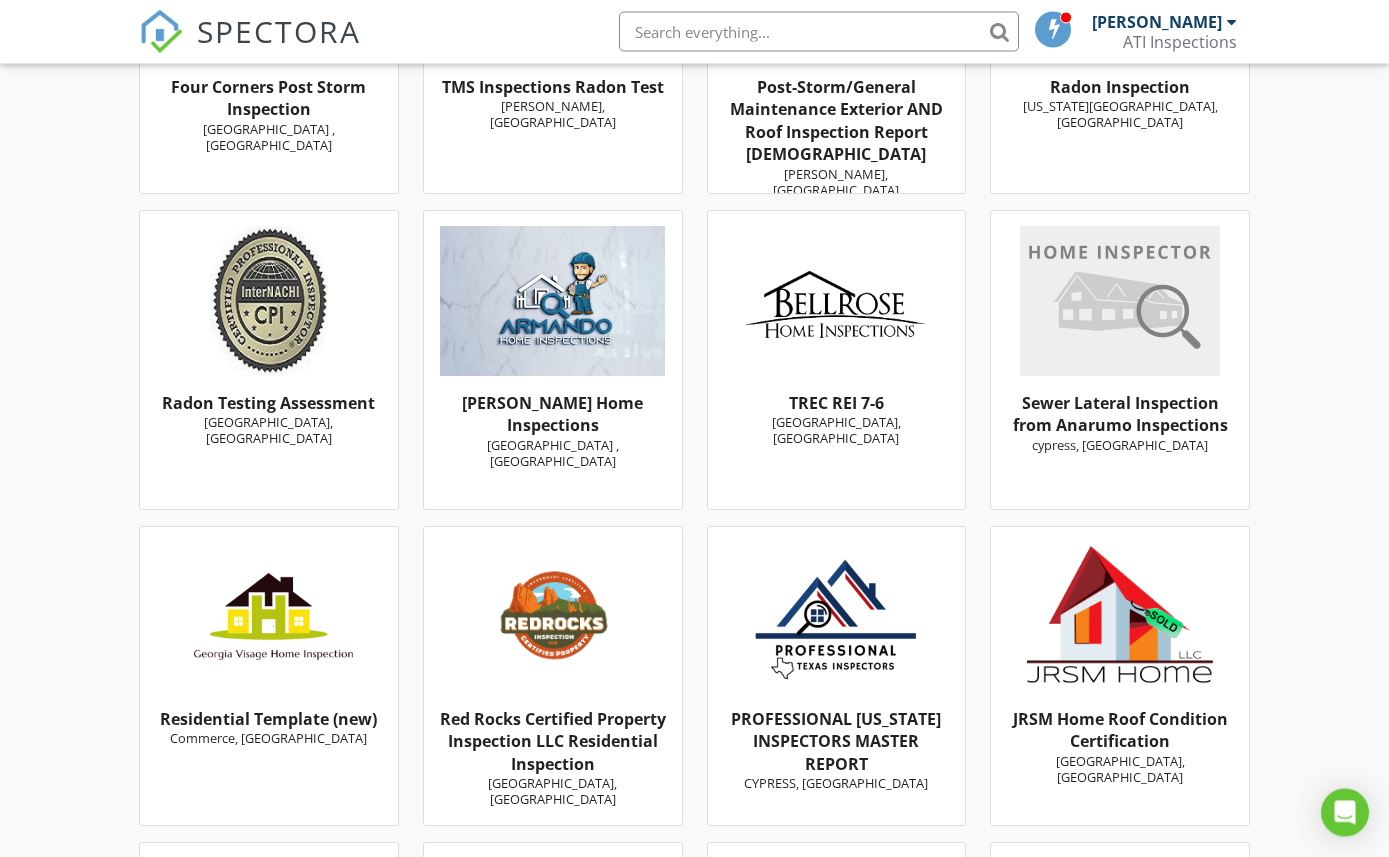 click on "Armando Home Inspections" at bounding box center (552, 415) 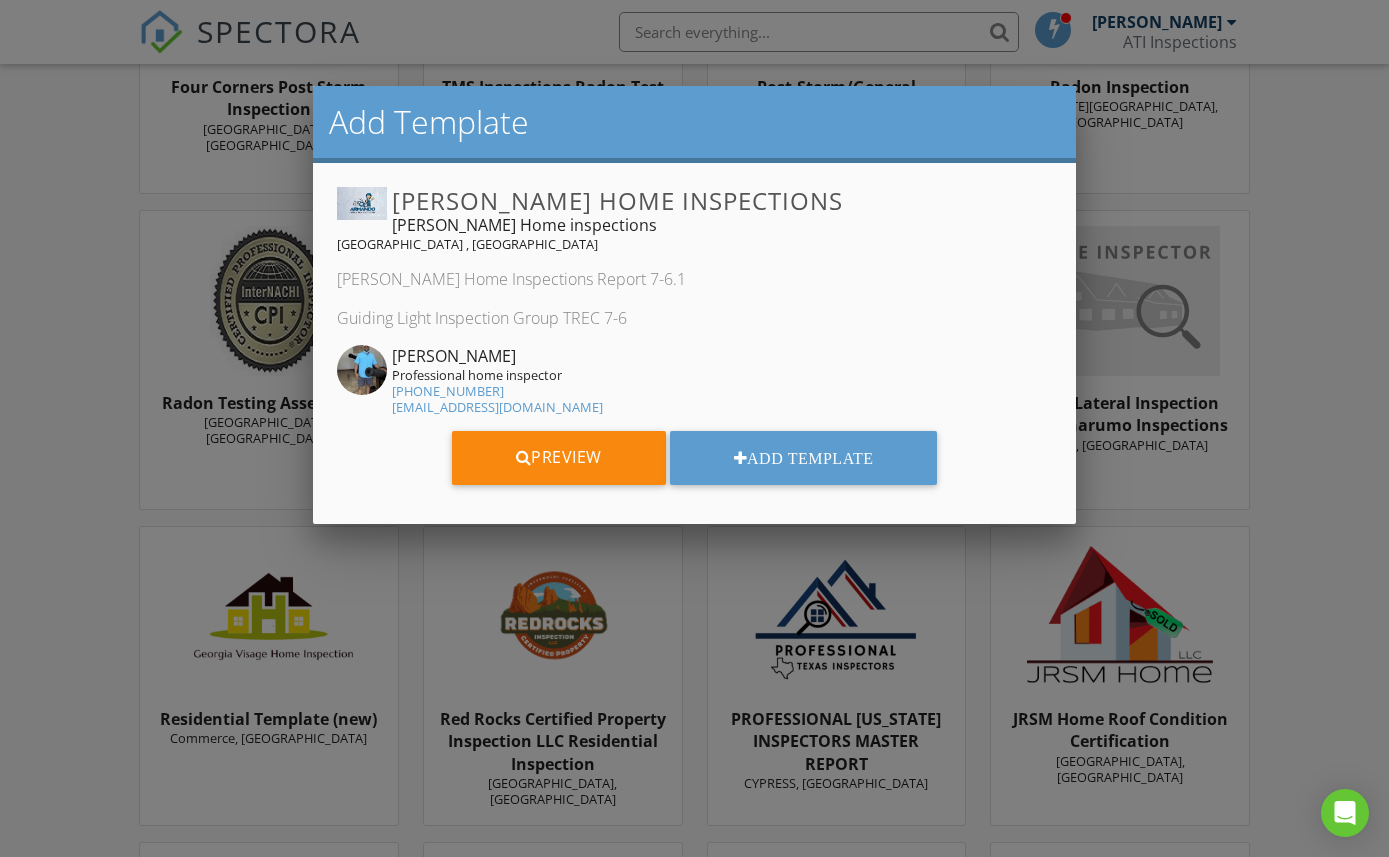 click on "Preview" at bounding box center (559, 458) 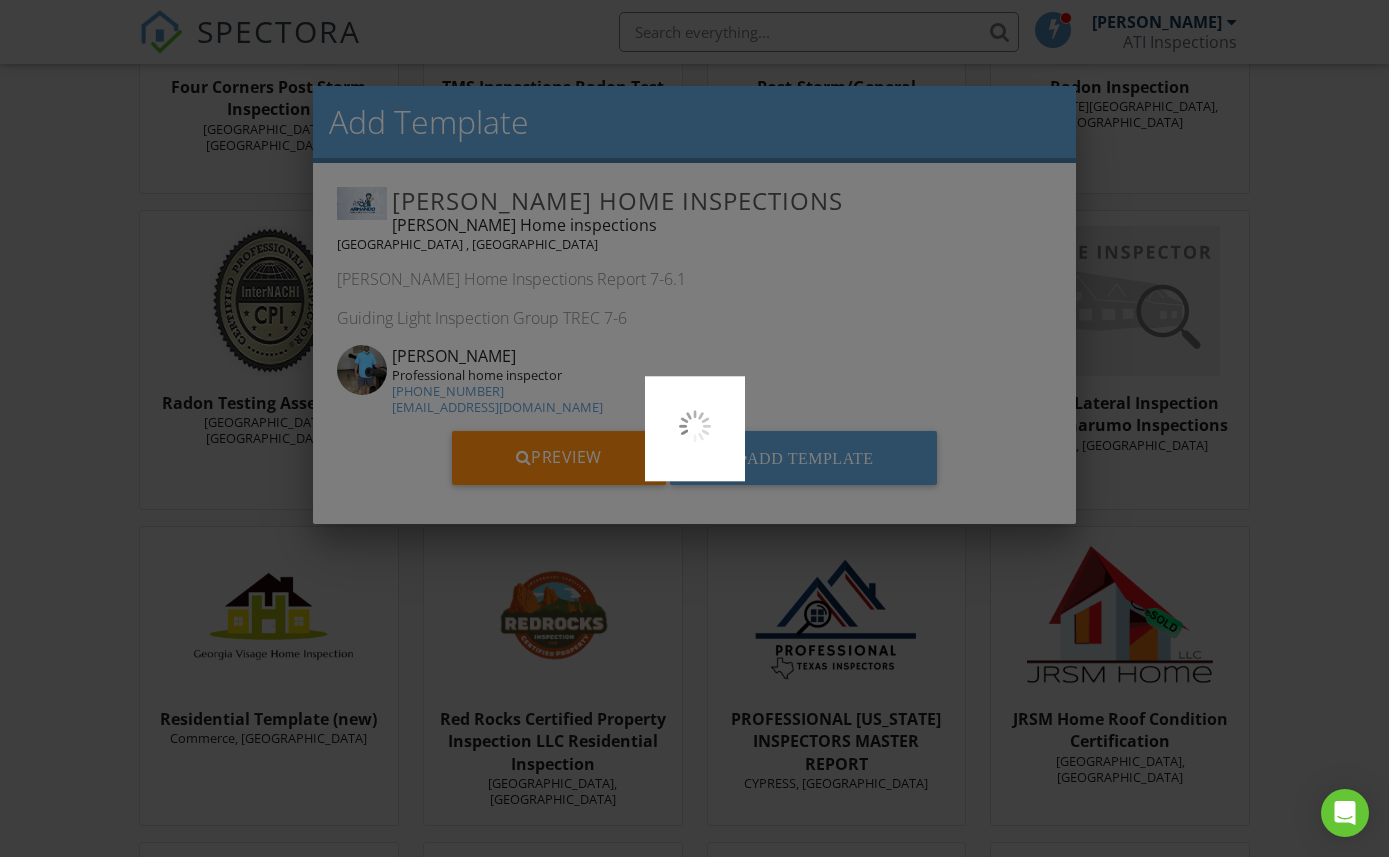scroll, scrollTop: 12451, scrollLeft: 0, axis: vertical 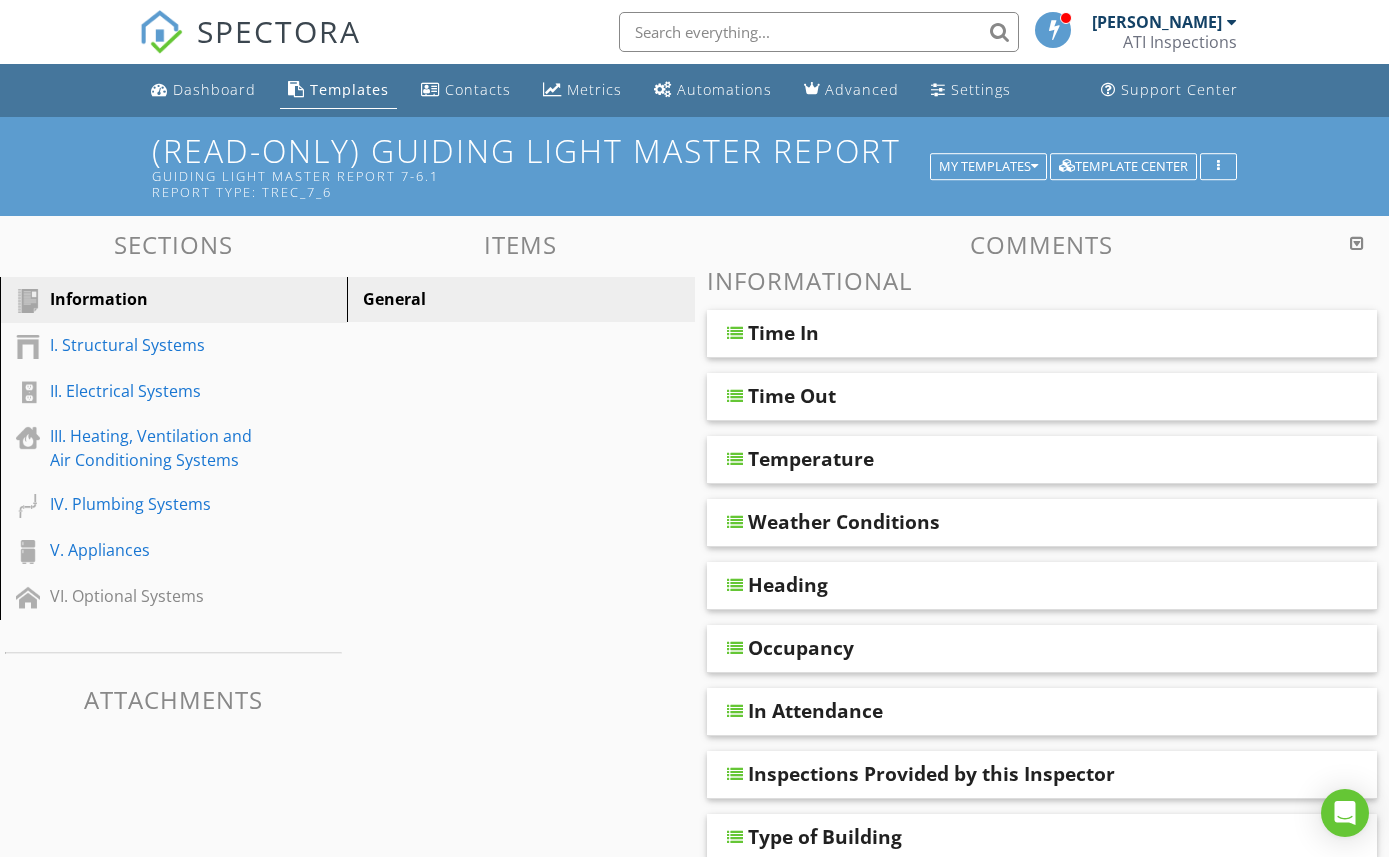 click on "VI. Optional Systems" at bounding box center [151, 596] 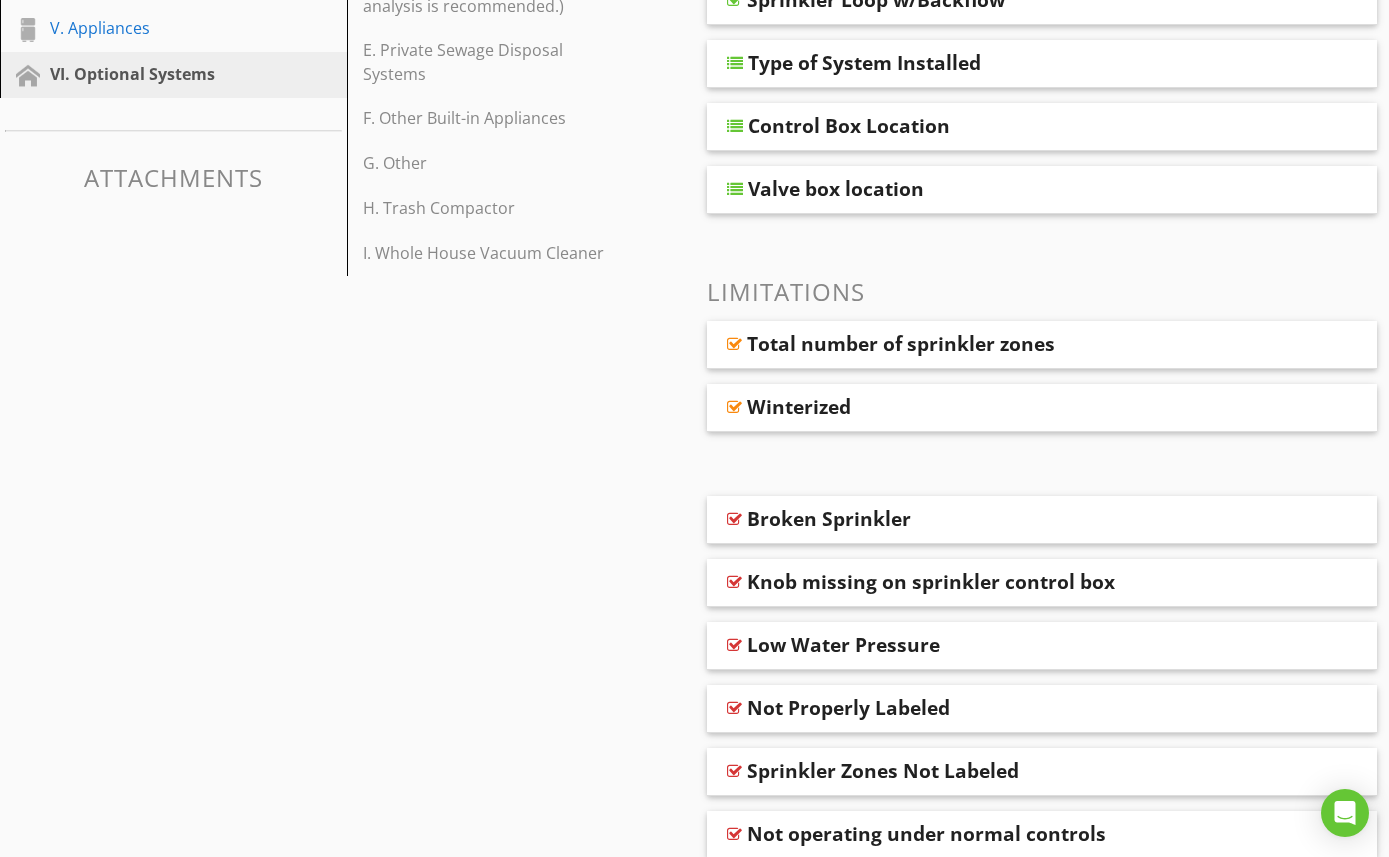 scroll, scrollTop: 0, scrollLeft: 0, axis: both 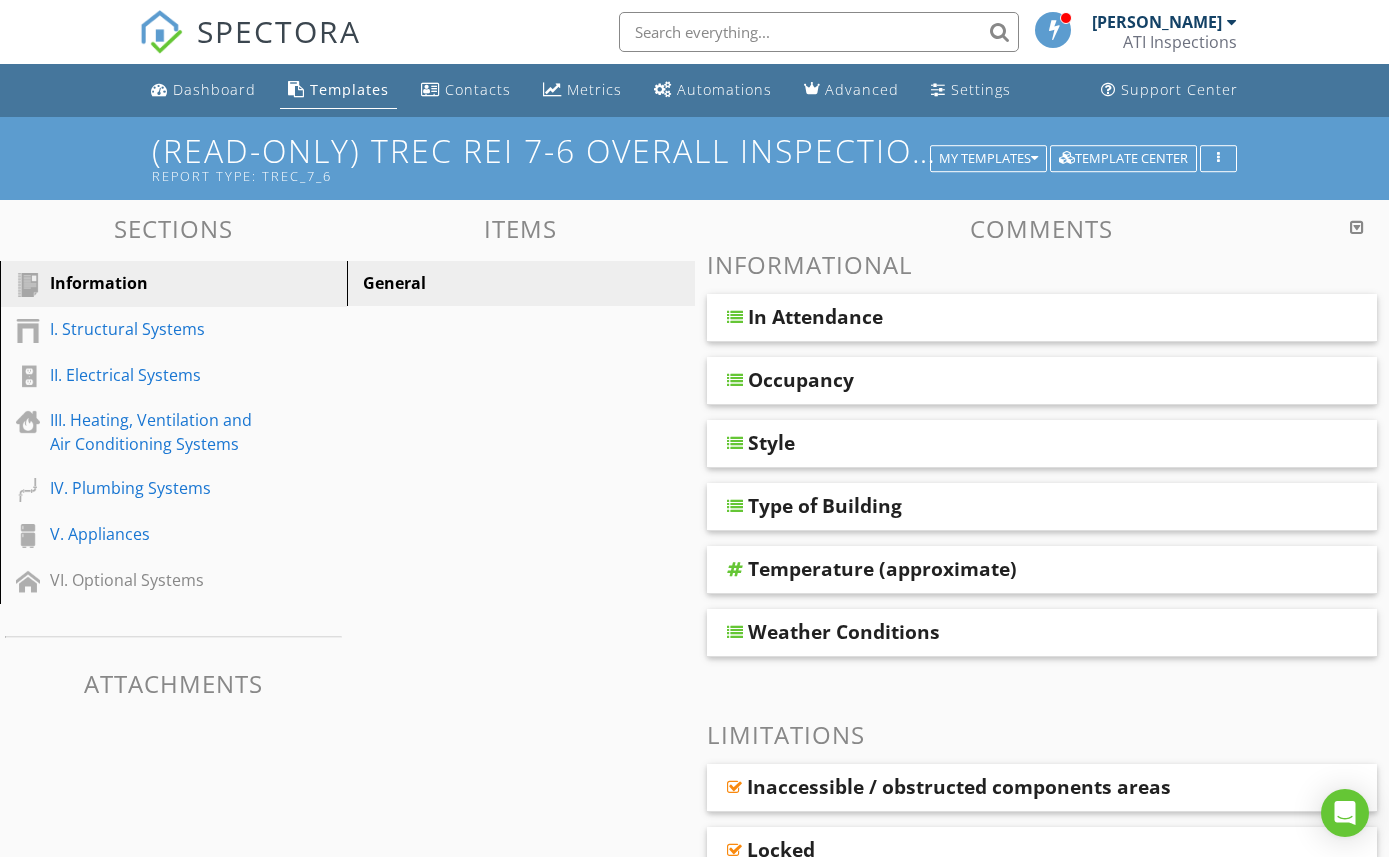 click on "VI. Optional Systems" at bounding box center (176, 581) 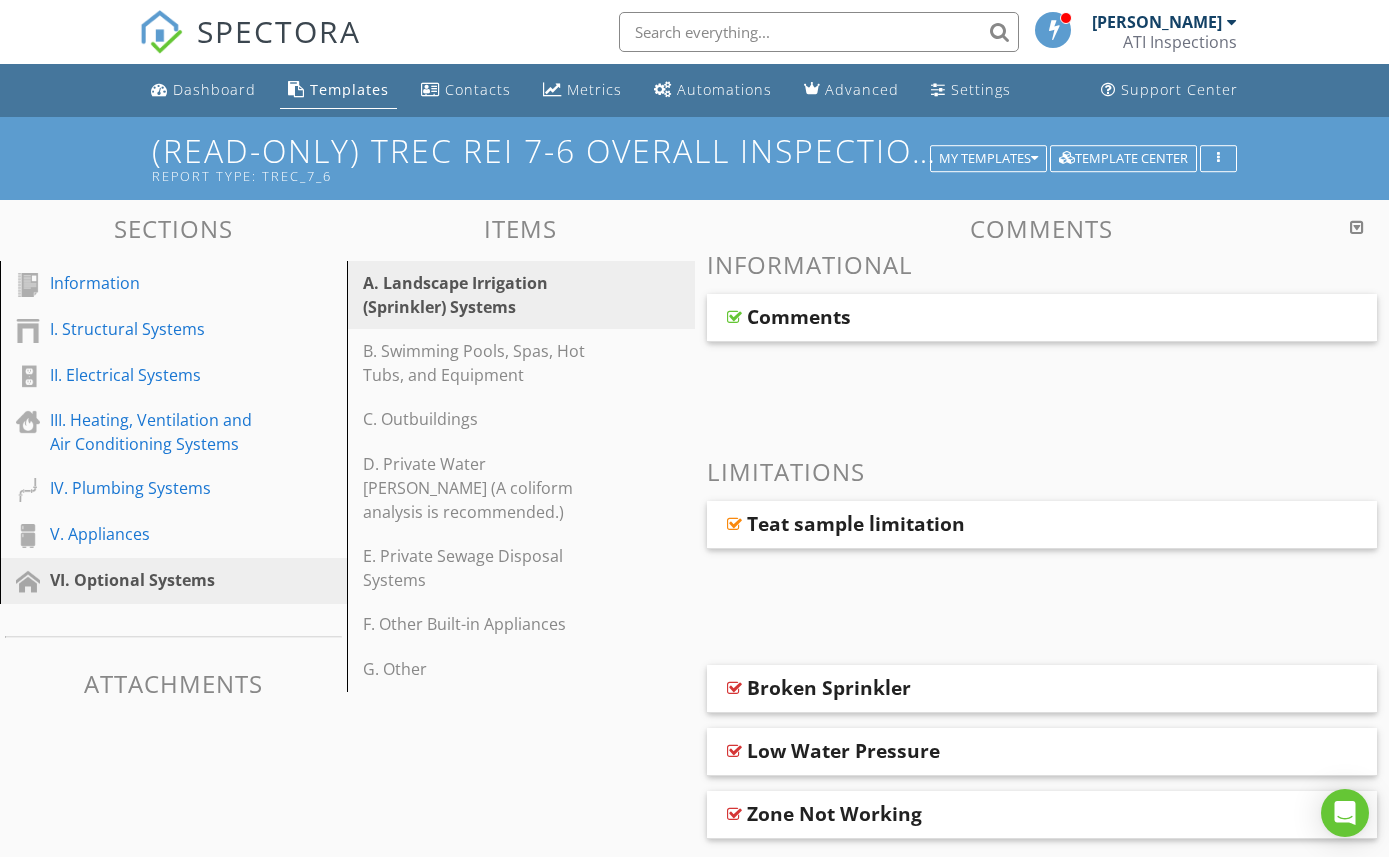 click on "C. Outbuildings" at bounding box center (486, 419) 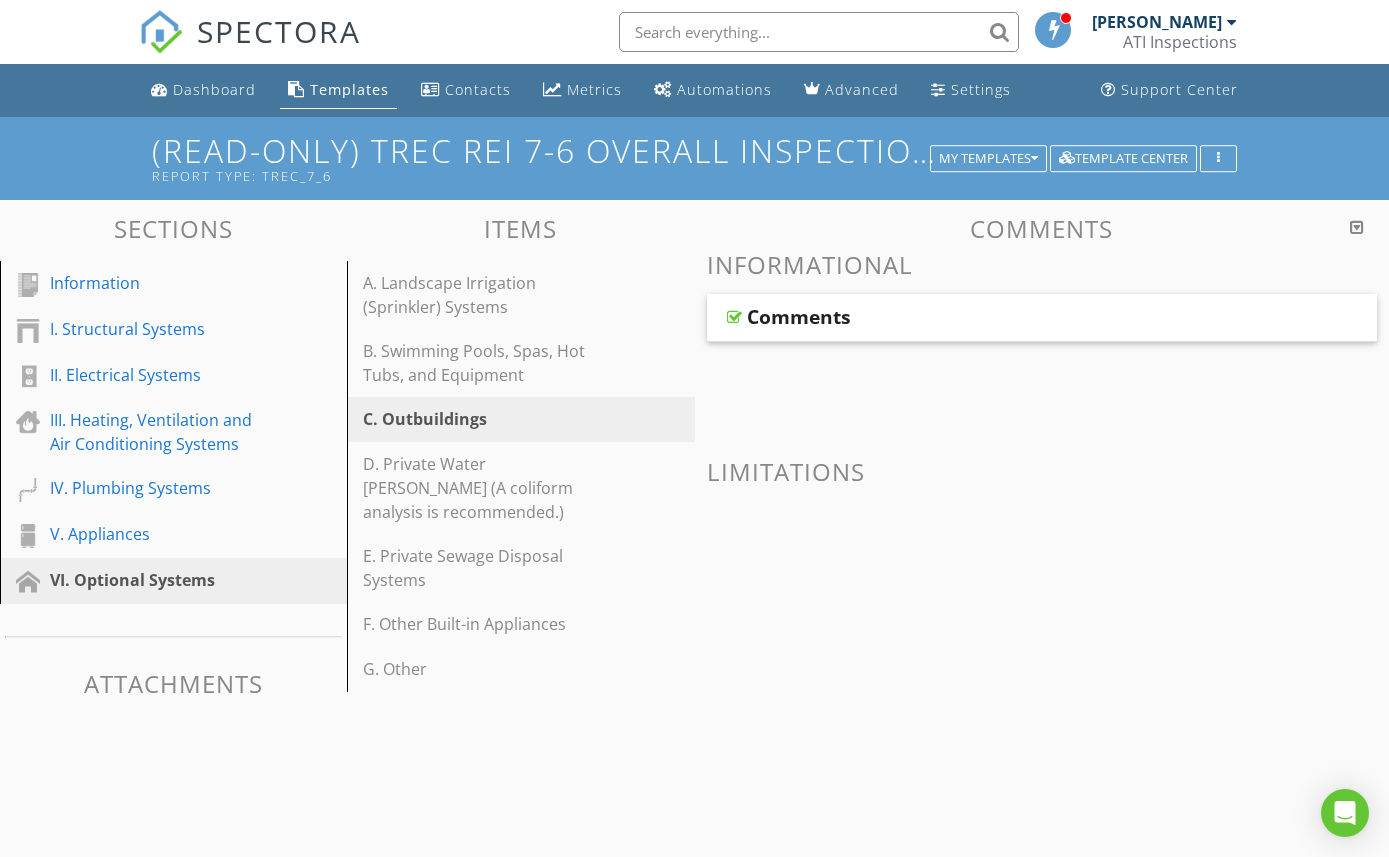 click on "G. Other" at bounding box center [486, 669] 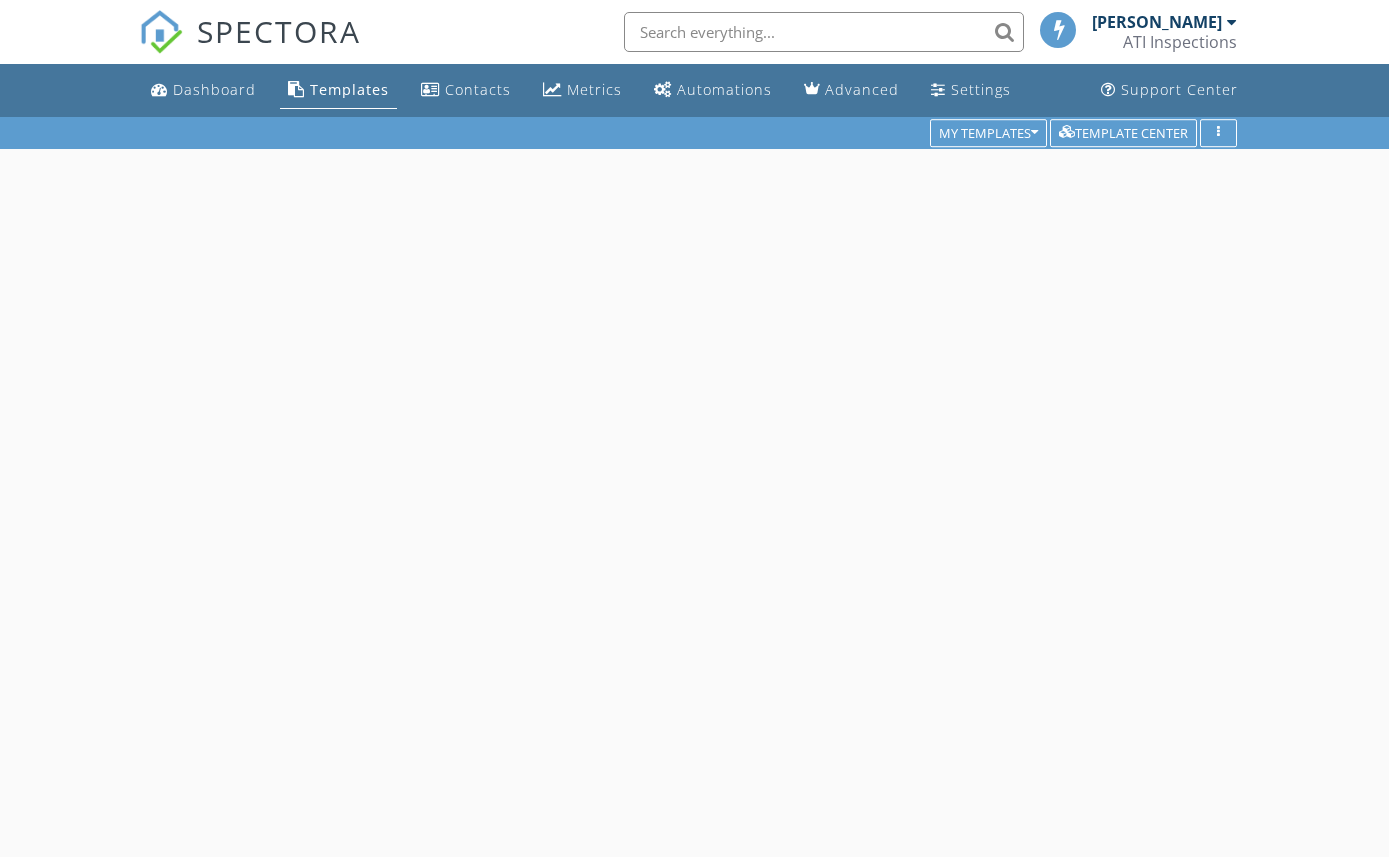 scroll, scrollTop: 0, scrollLeft: 0, axis: both 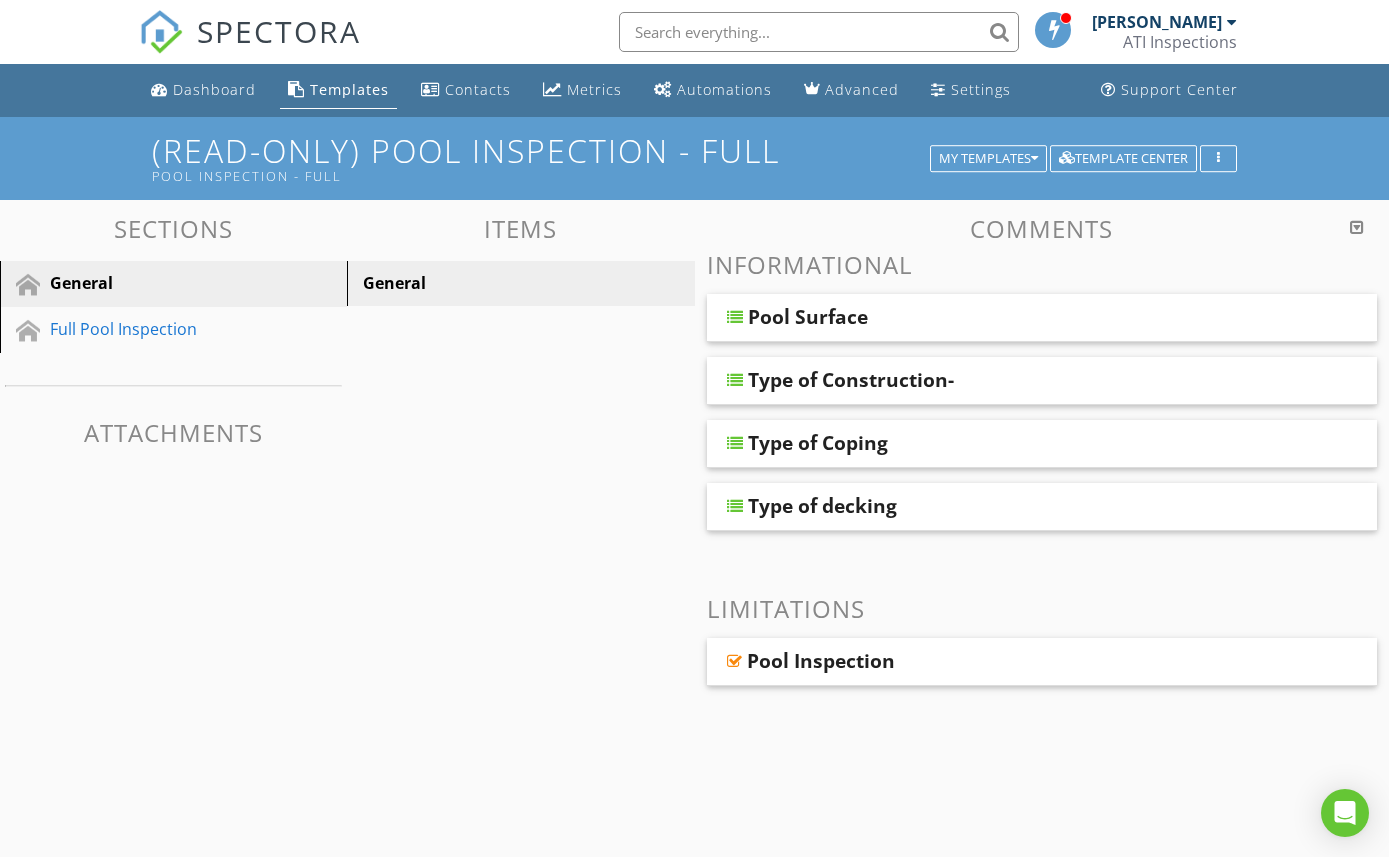 click on "Full Pool Inspection" at bounding box center [151, 329] 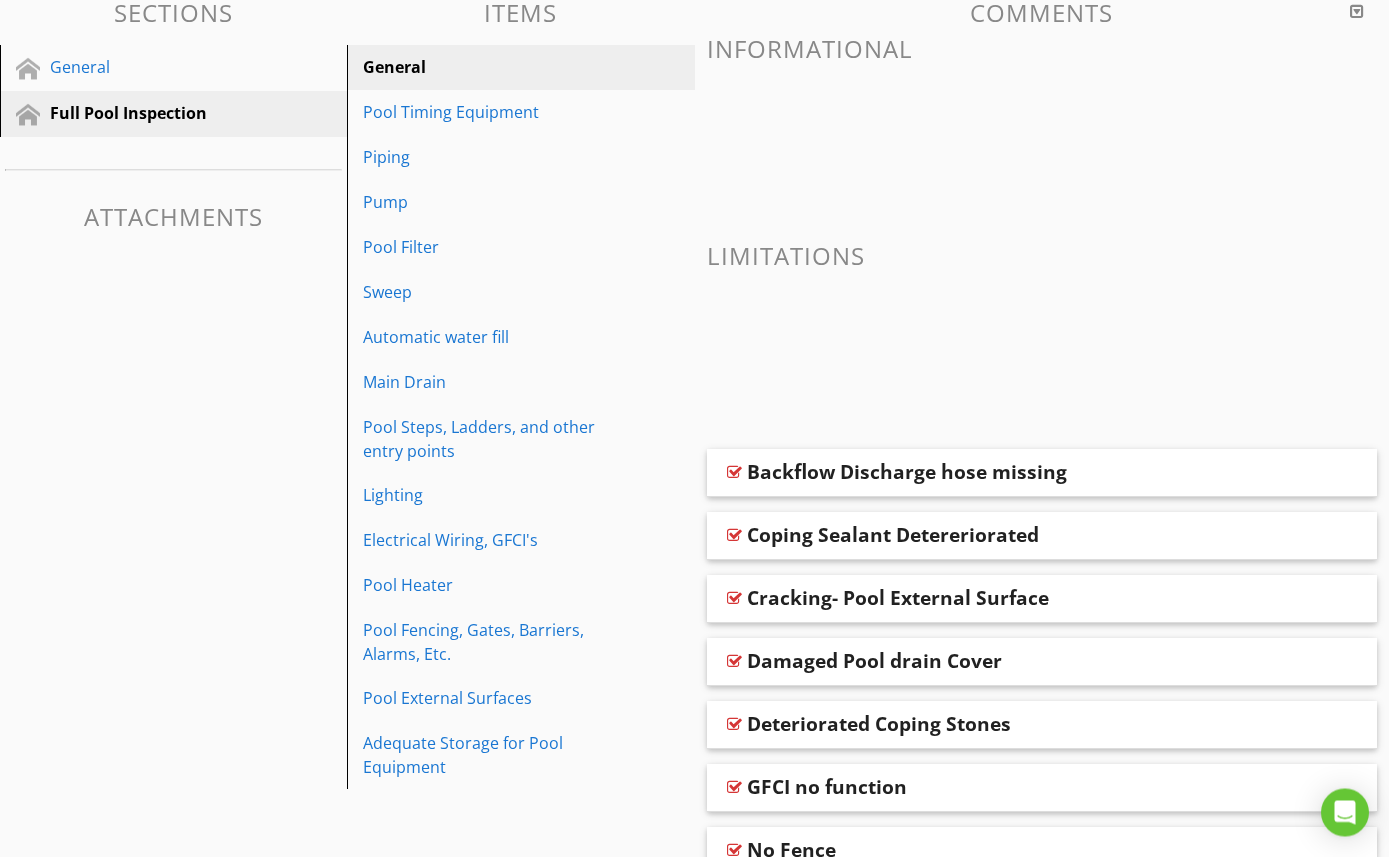 scroll, scrollTop: 0, scrollLeft: 0, axis: both 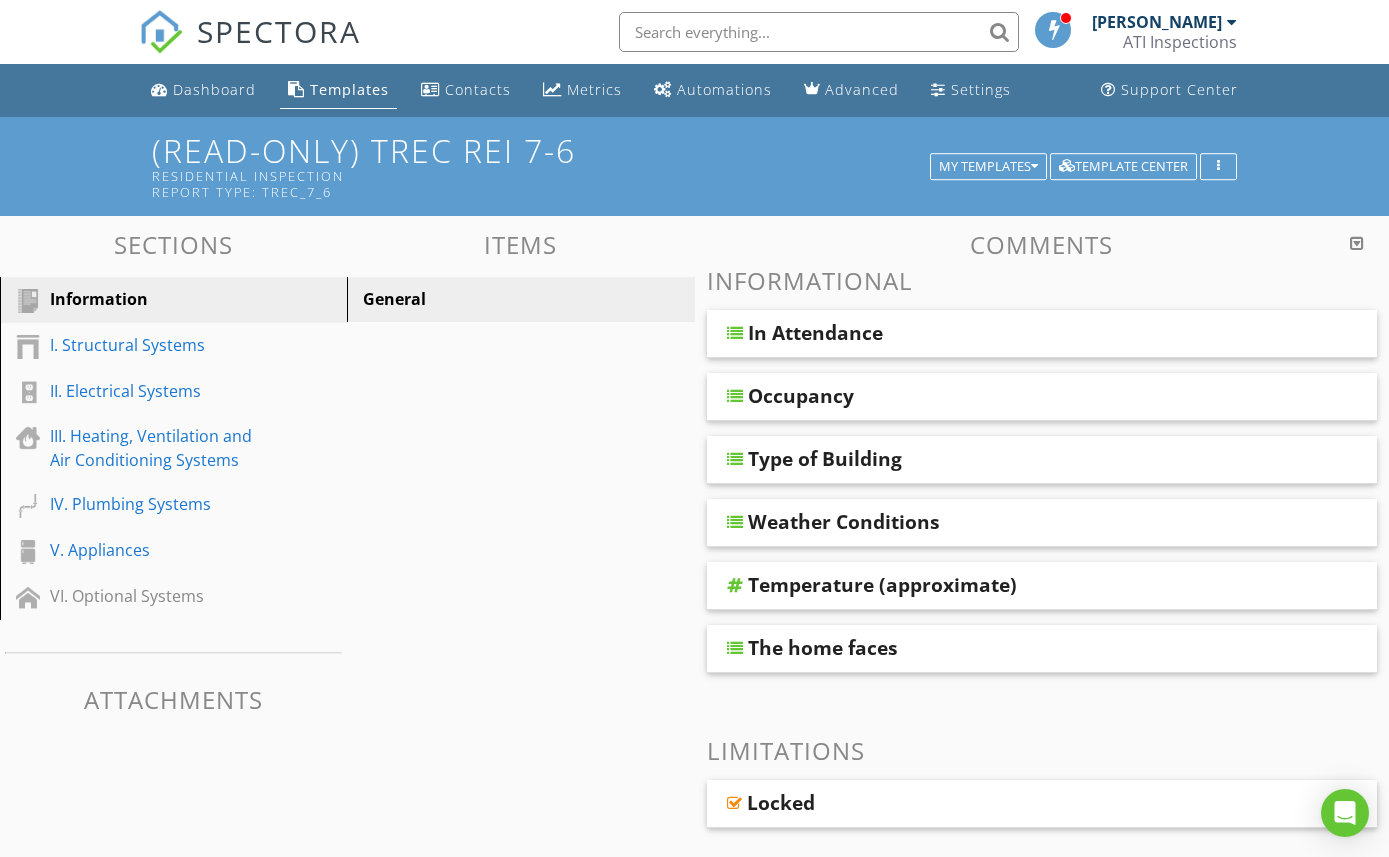 click on "VI. Optional Systems" at bounding box center [151, 596] 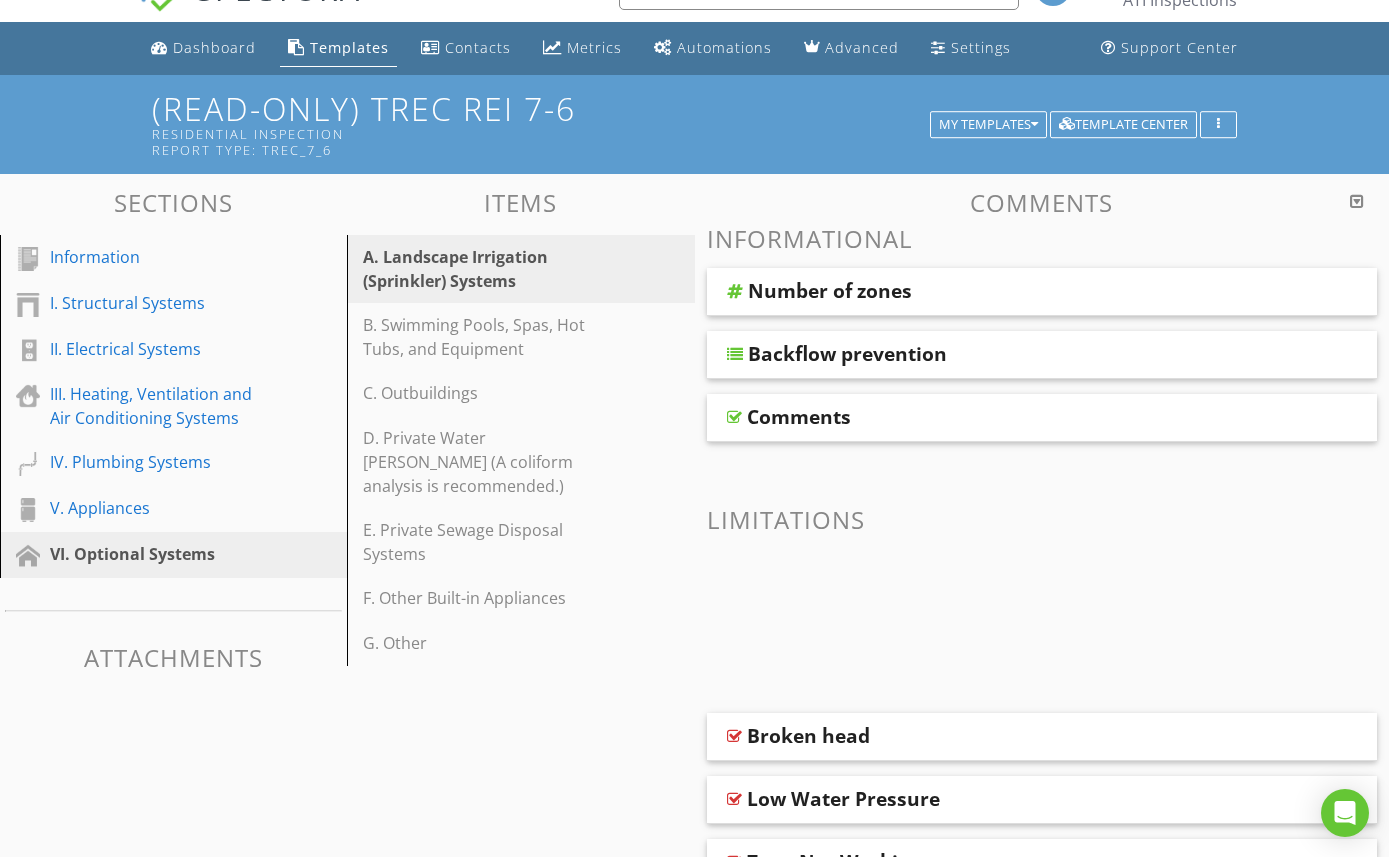 scroll, scrollTop: 79, scrollLeft: 0, axis: vertical 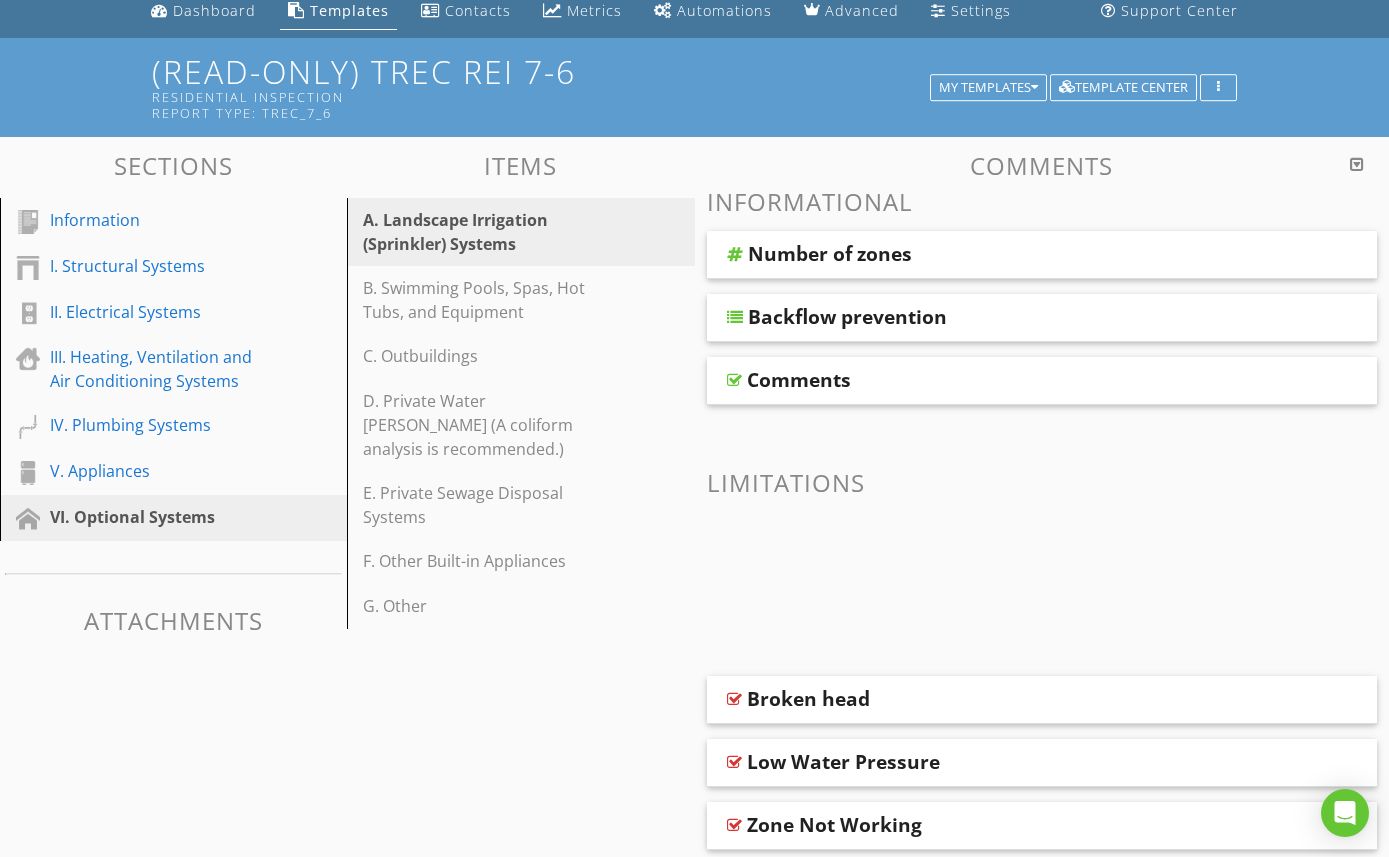 click on "G. Other" at bounding box center [486, 606] 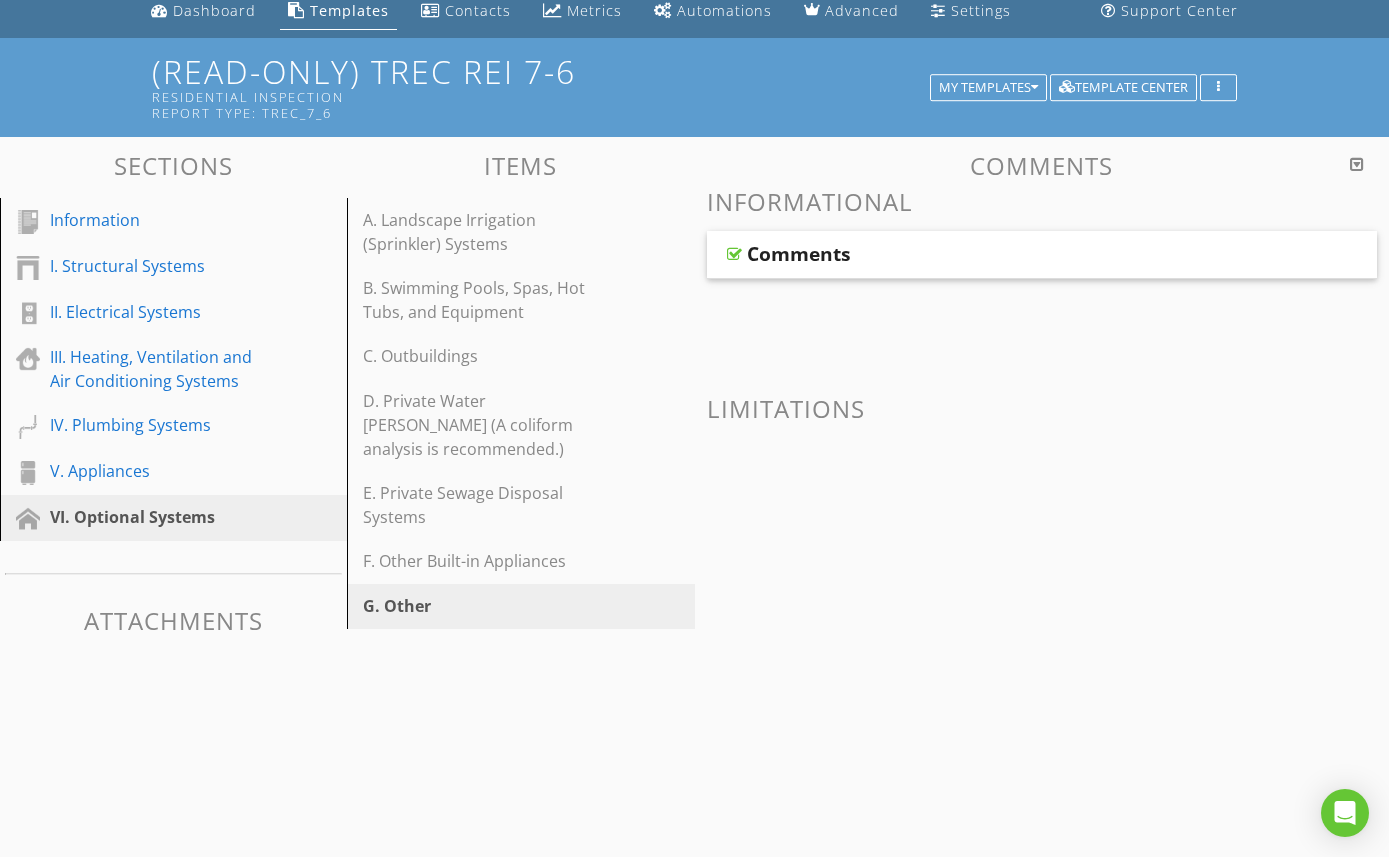 scroll, scrollTop: 0, scrollLeft: 0, axis: both 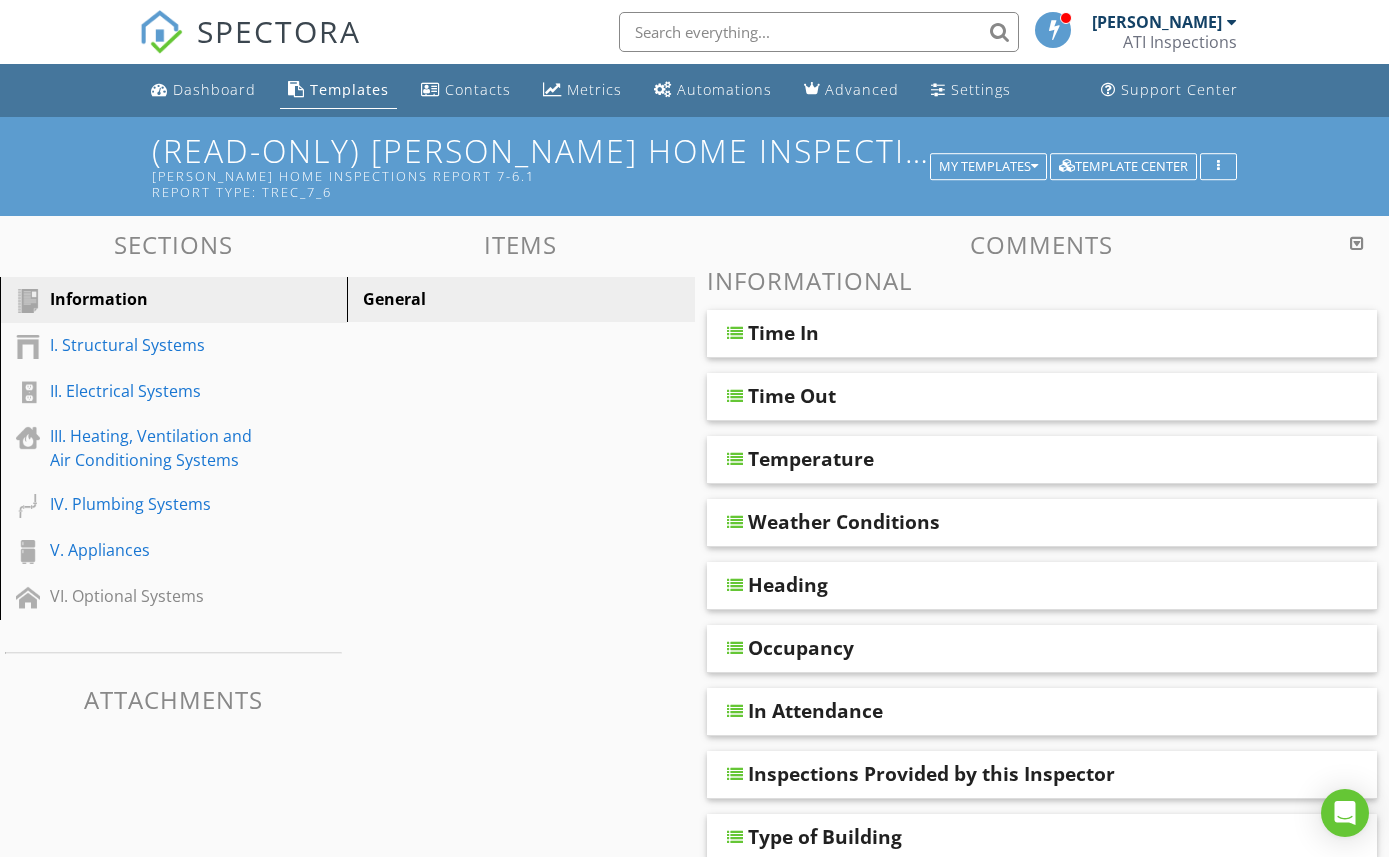 click on "VI. Optional Systems" at bounding box center (151, 596) 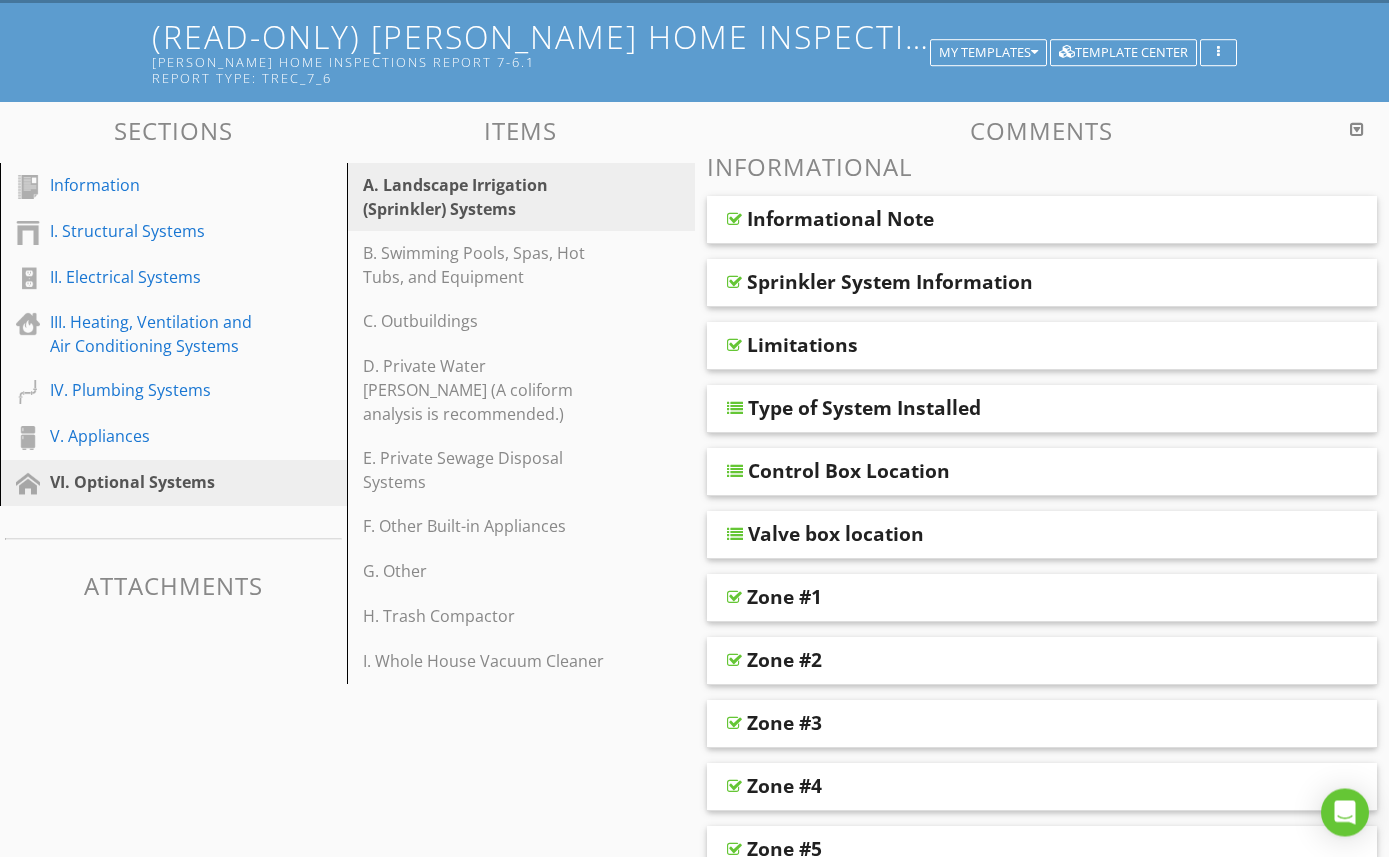 scroll, scrollTop: 0, scrollLeft: 0, axis: both 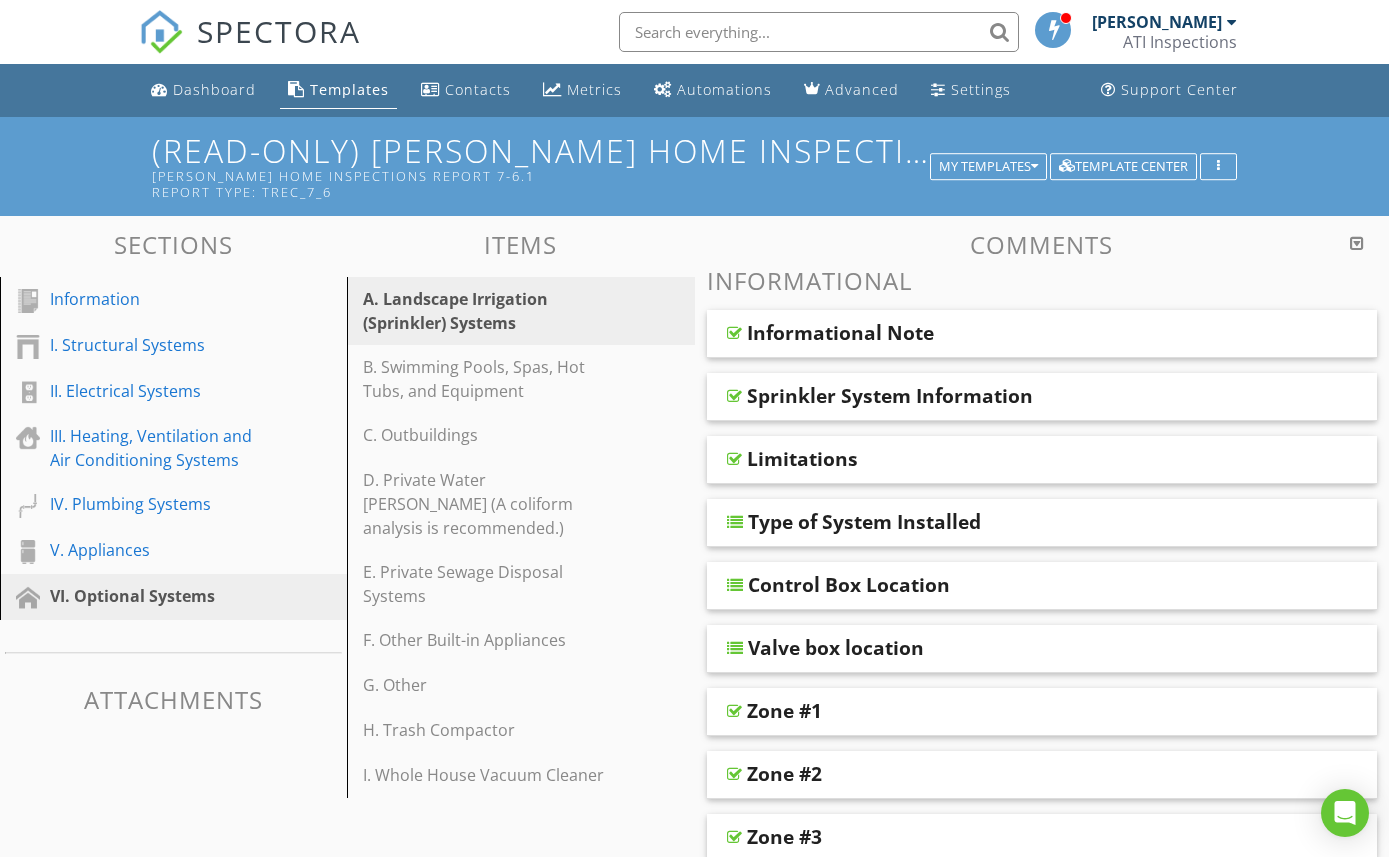 click on "I. Structural Systems" at bounding box center (151, 345) 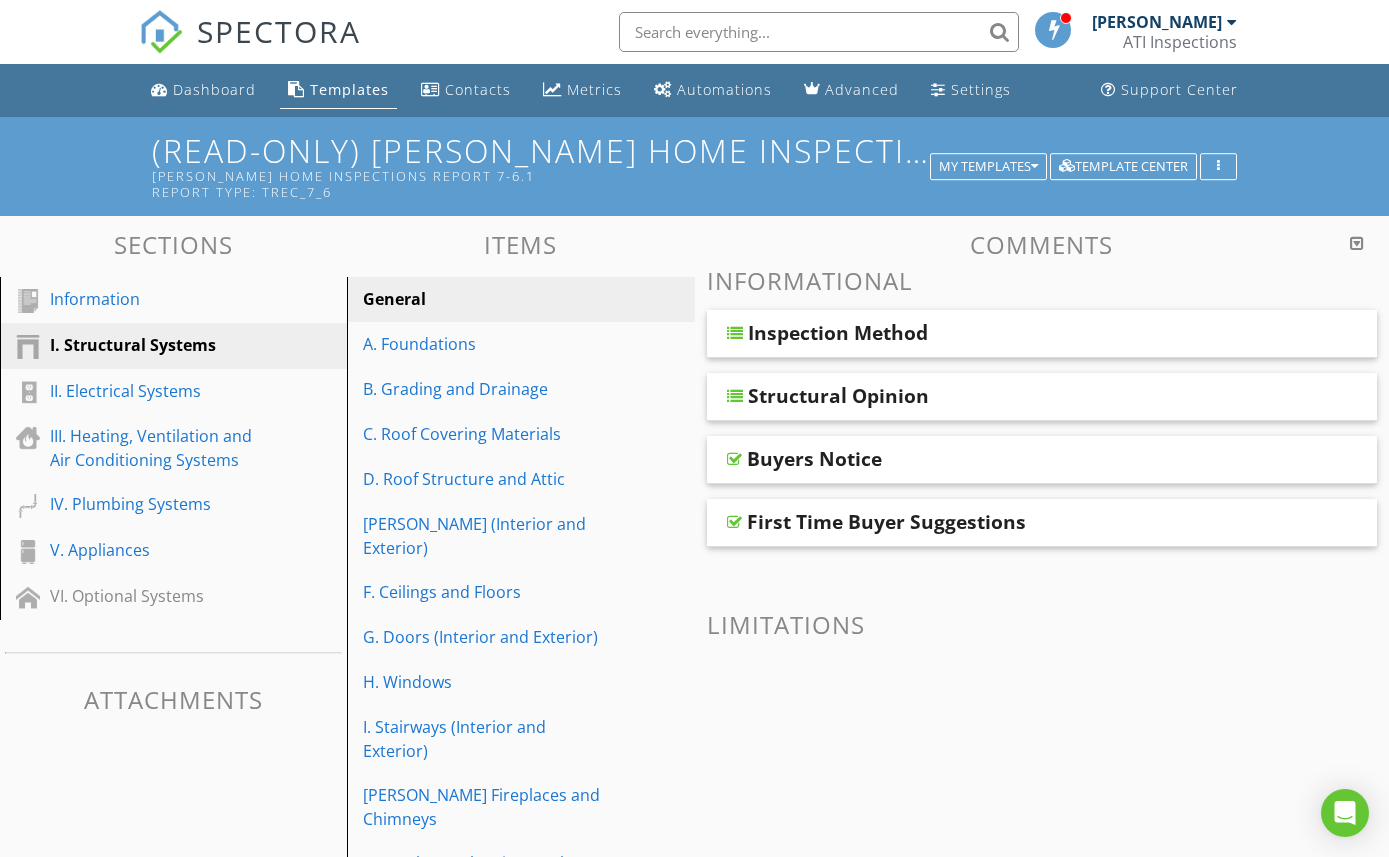 click on "A. Foundations" at bounding box center (486, 344) 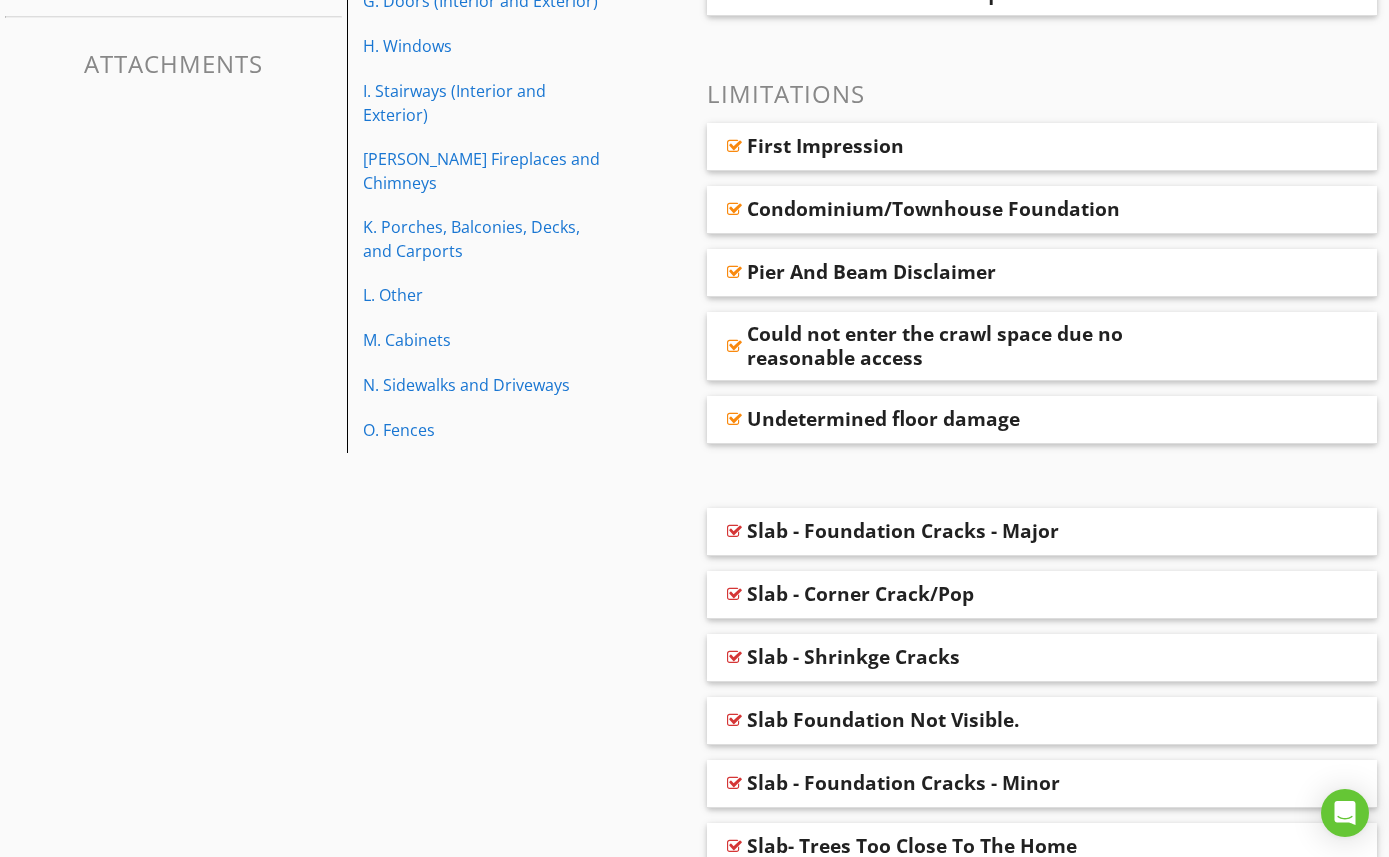 scroll, scrollTop: 0, scrollLeft: 0, axis: both 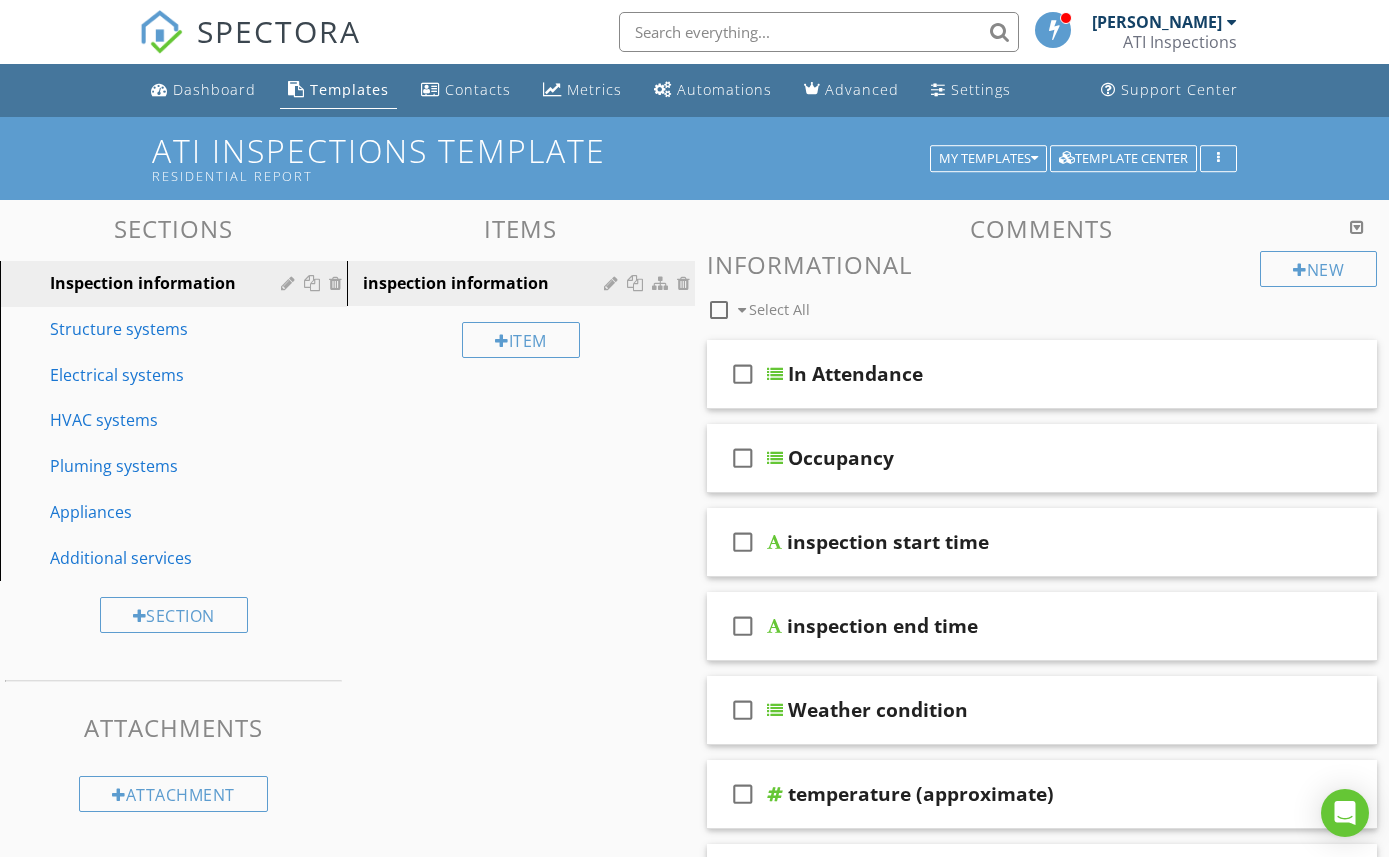type 